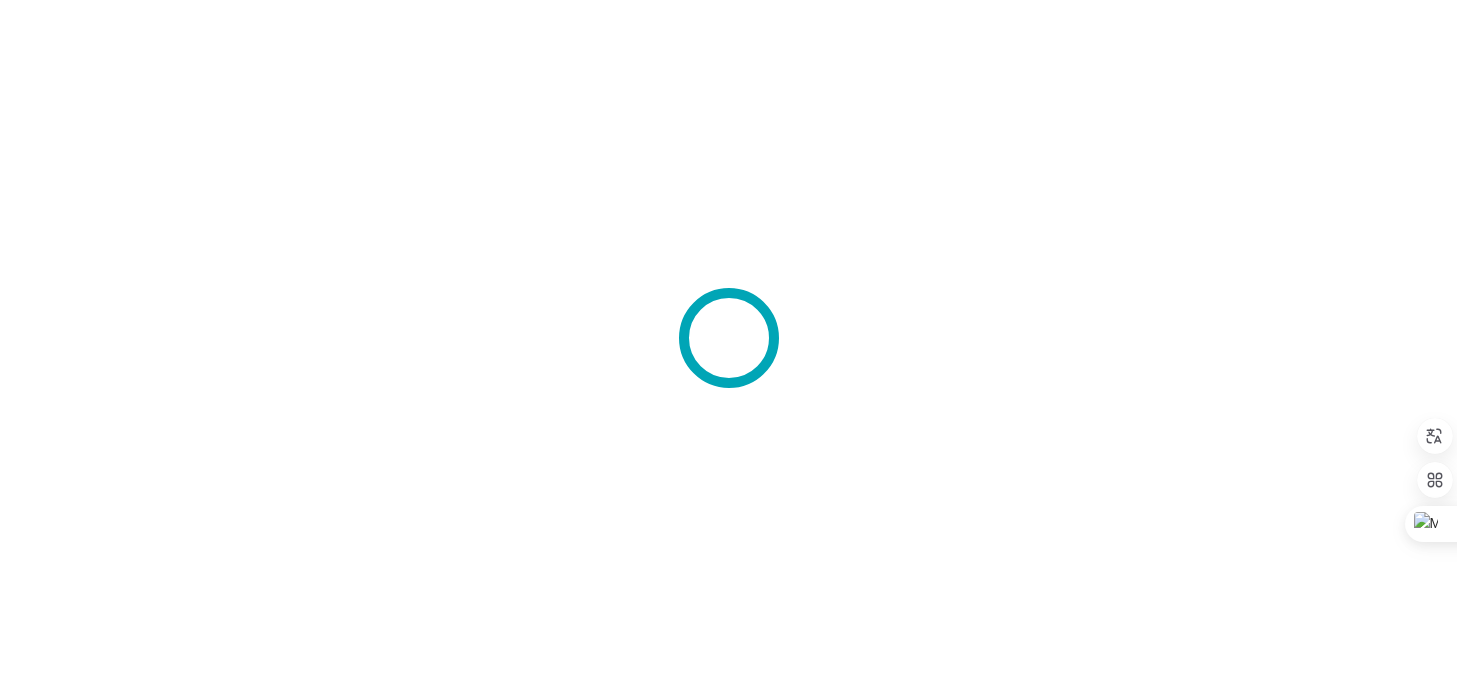 scroll, scrollTop: 0, scrollLeft: 0, axis: both 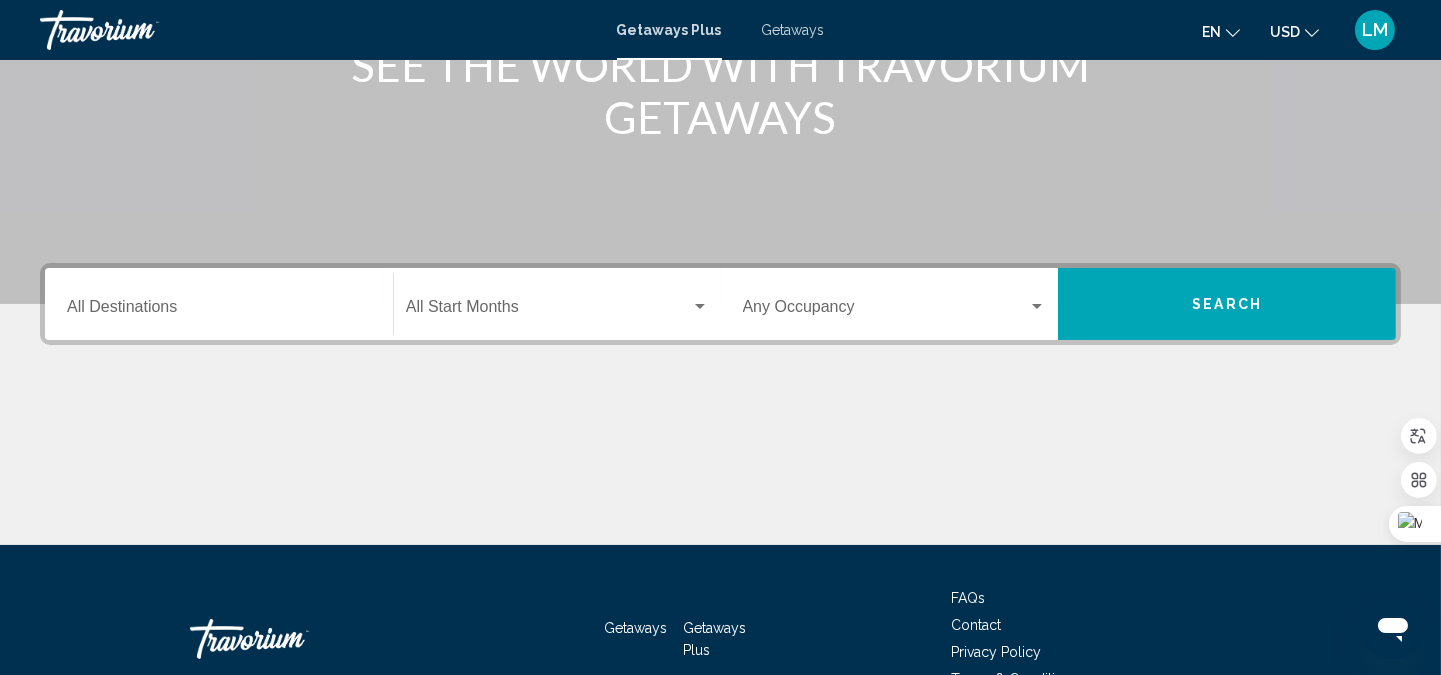 click on "Search" at bounding box center (1227, 304) 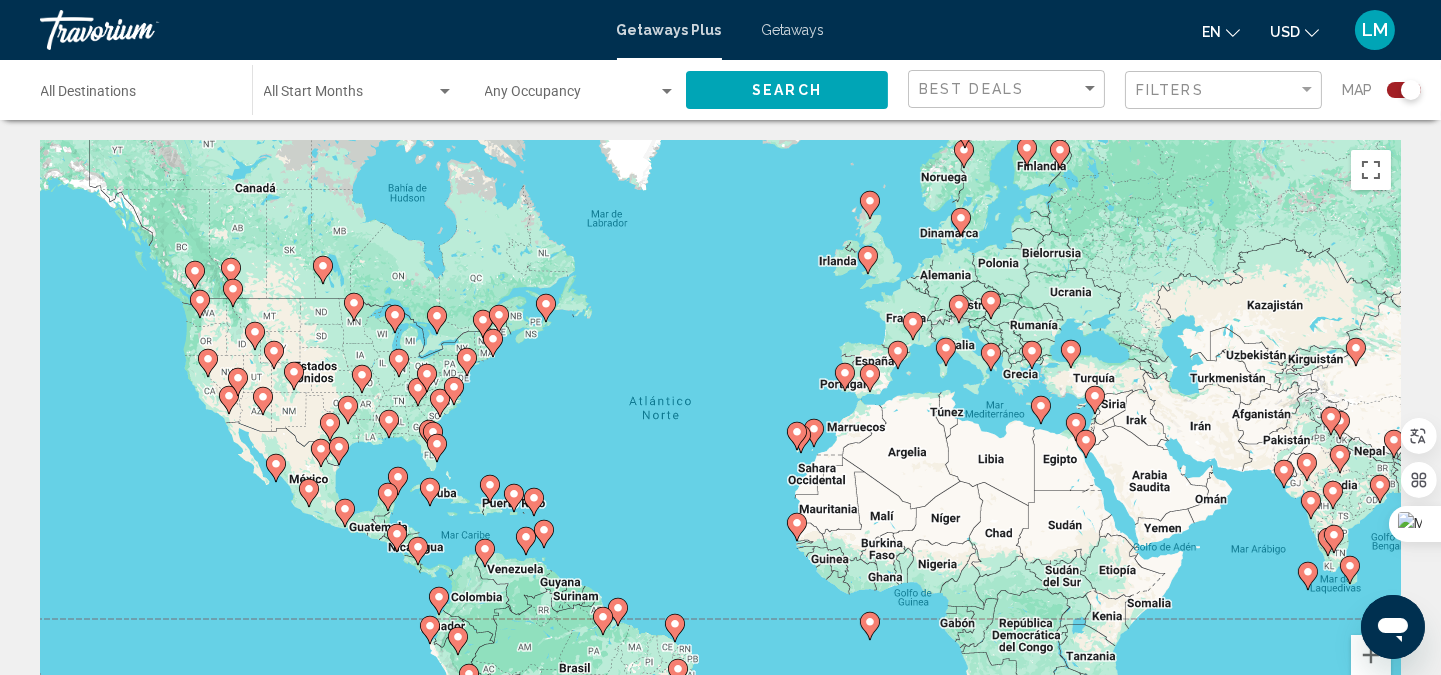 scroll, scrollTop: 147, scrollLeft: 0, axis: vertical 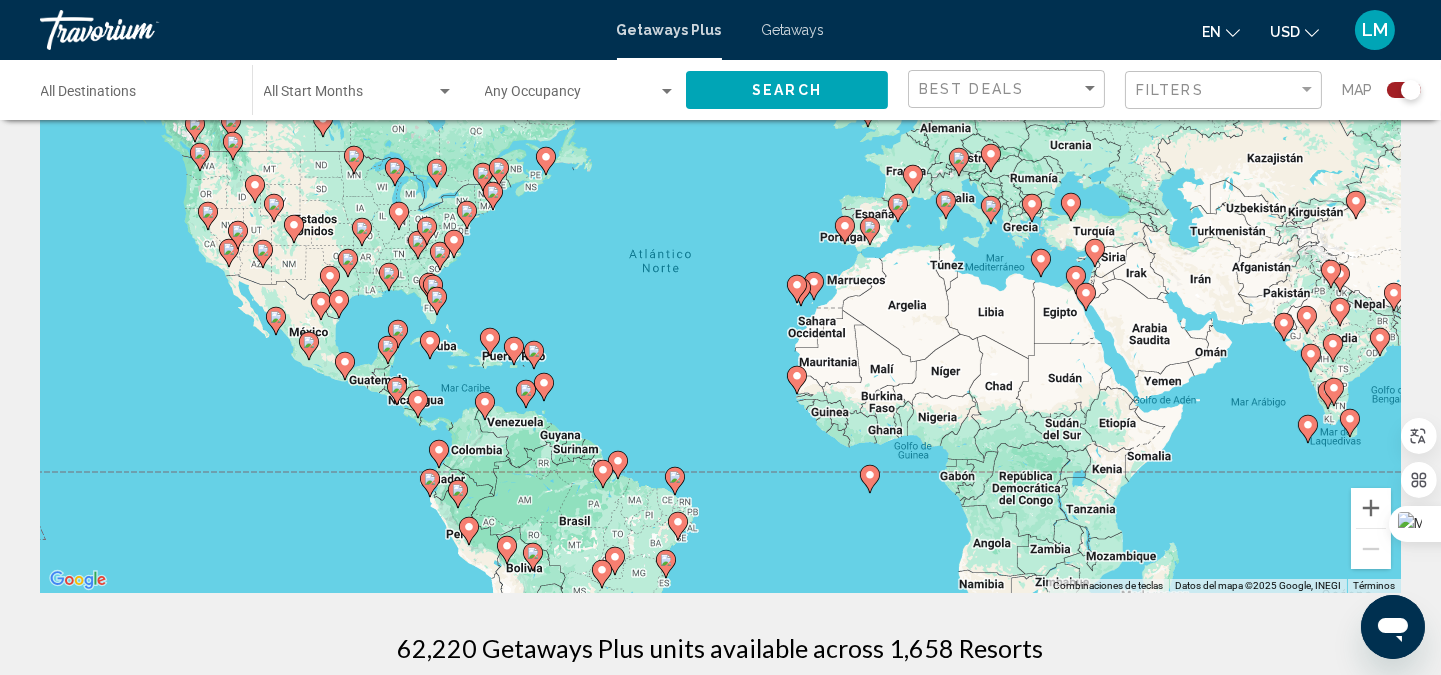 click 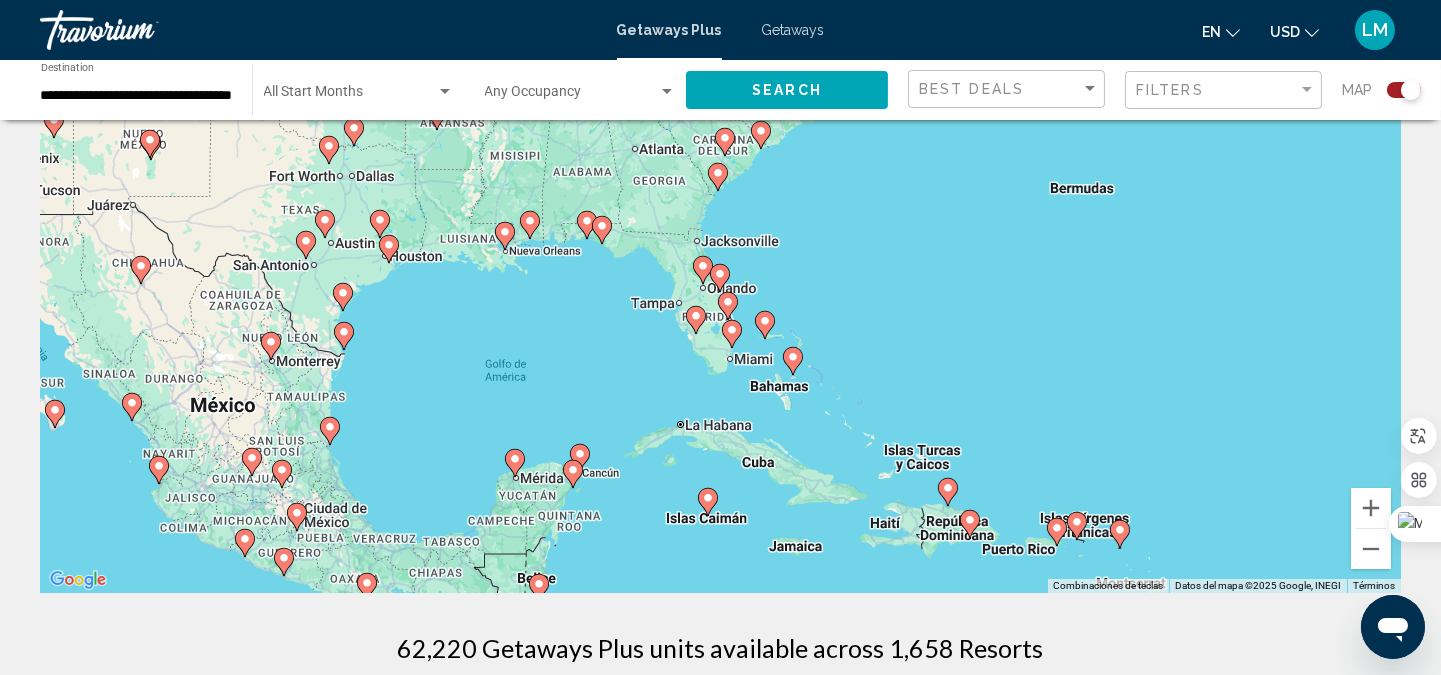 click 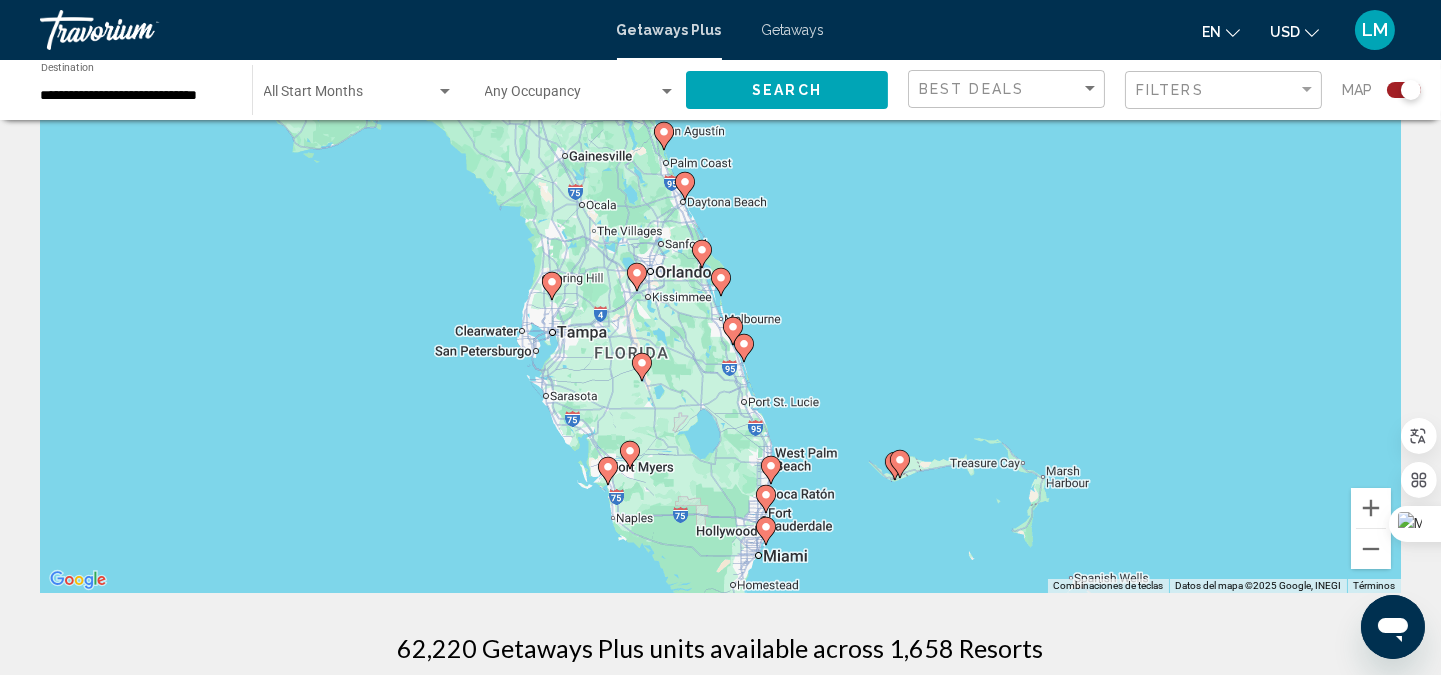 click 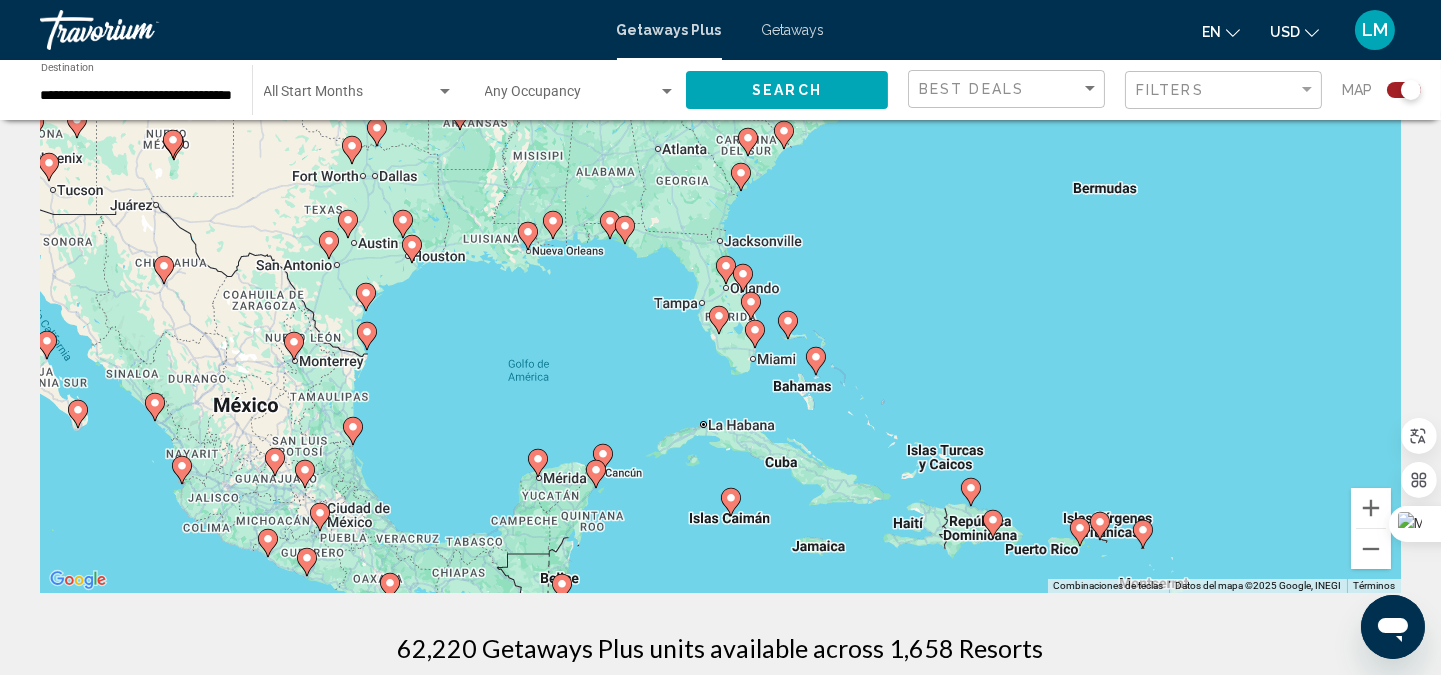click 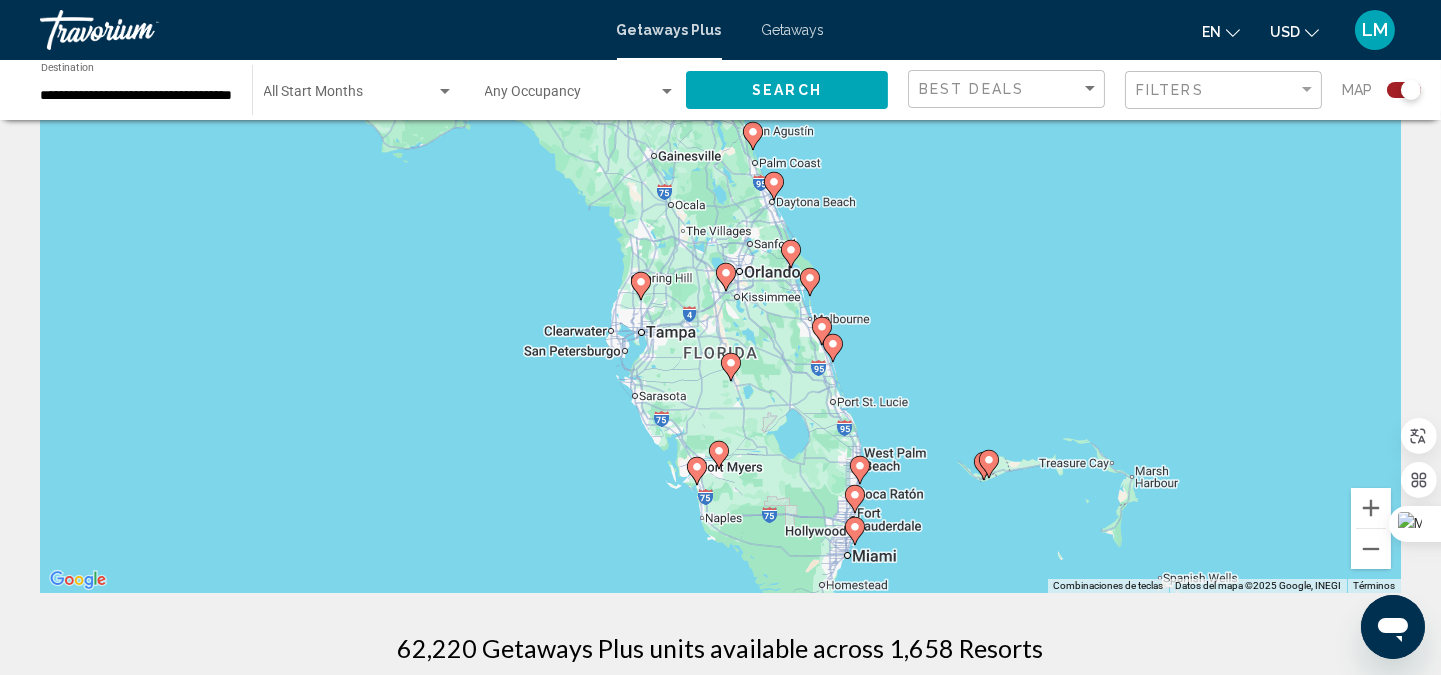 click 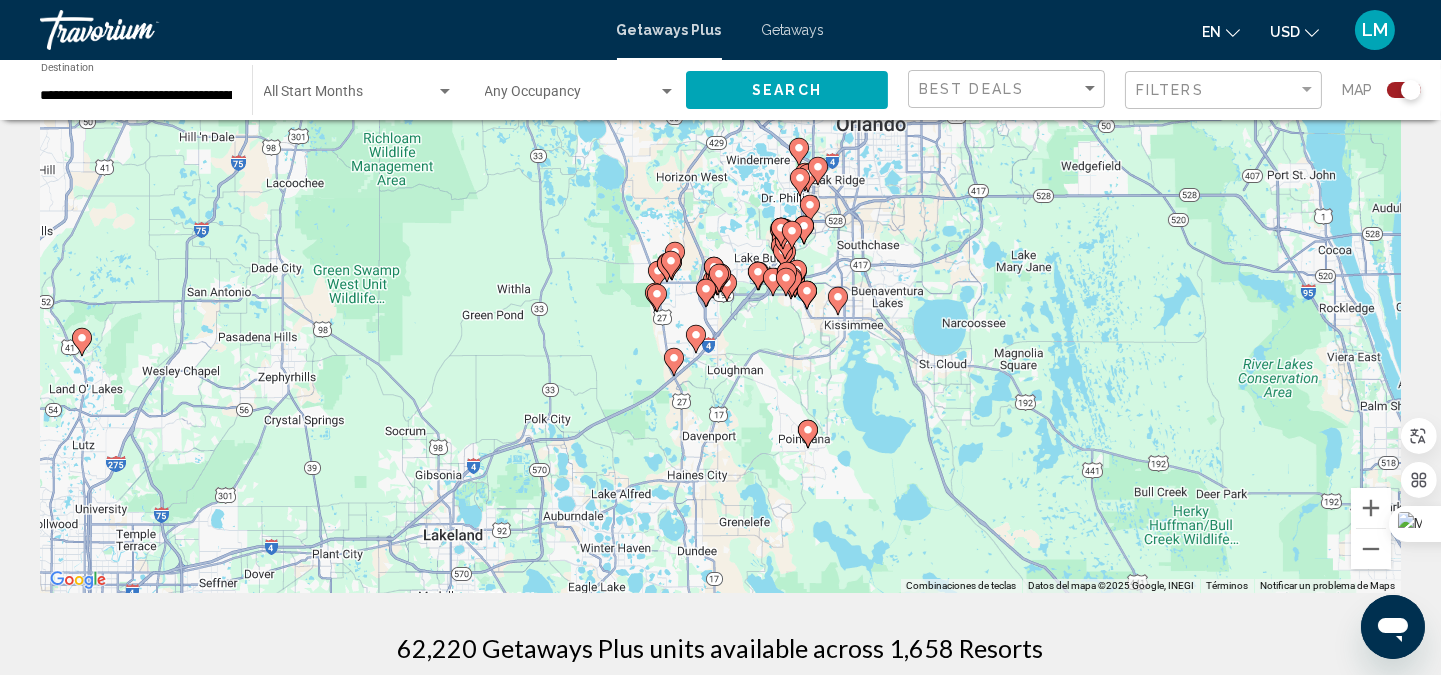click on "Search" 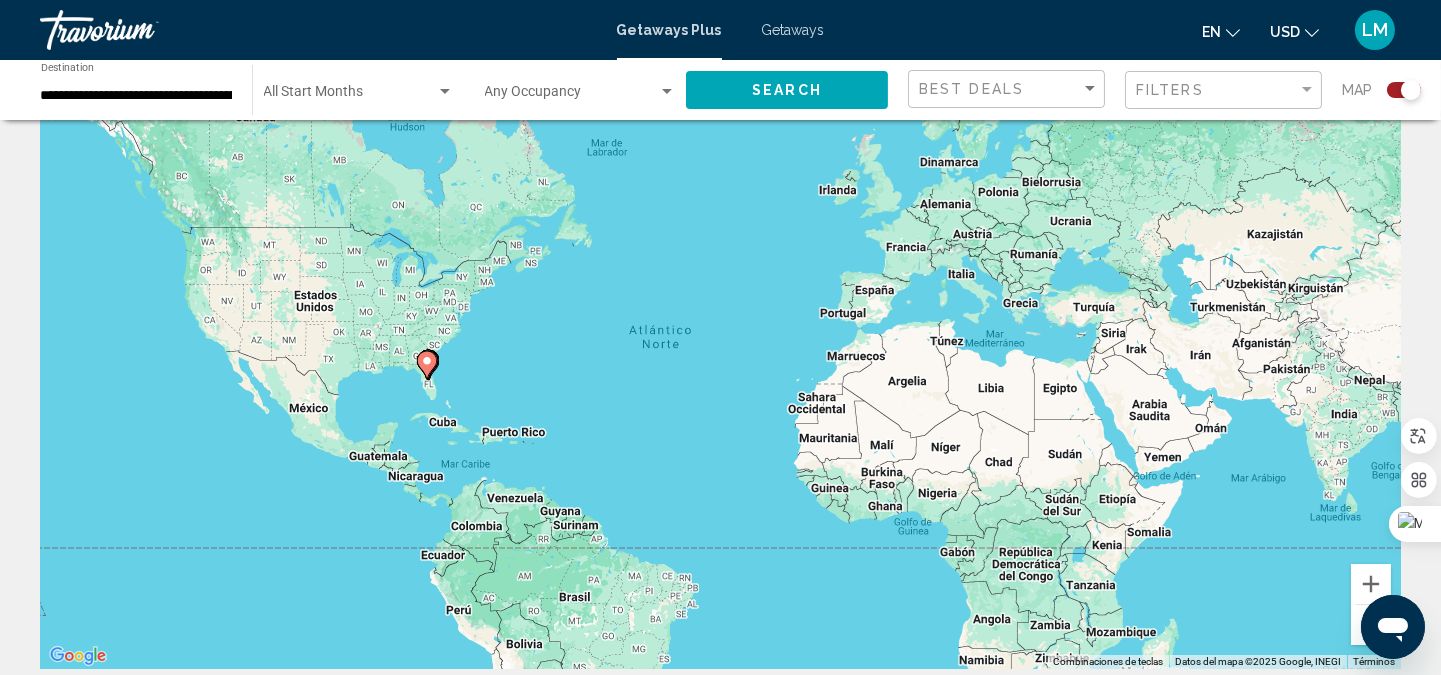 scroll, scrollTop: 0, scrollLeft: 0, axis: both 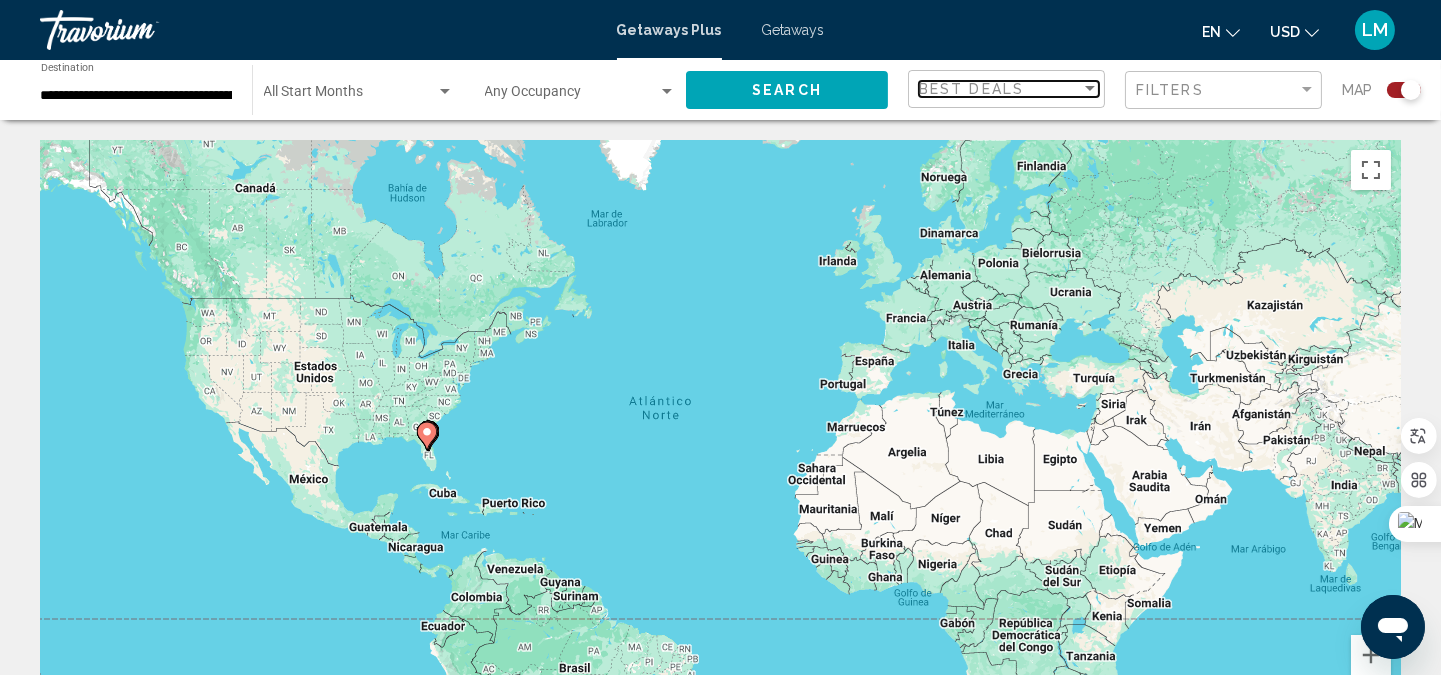 click at bounding box center [1090, 89] 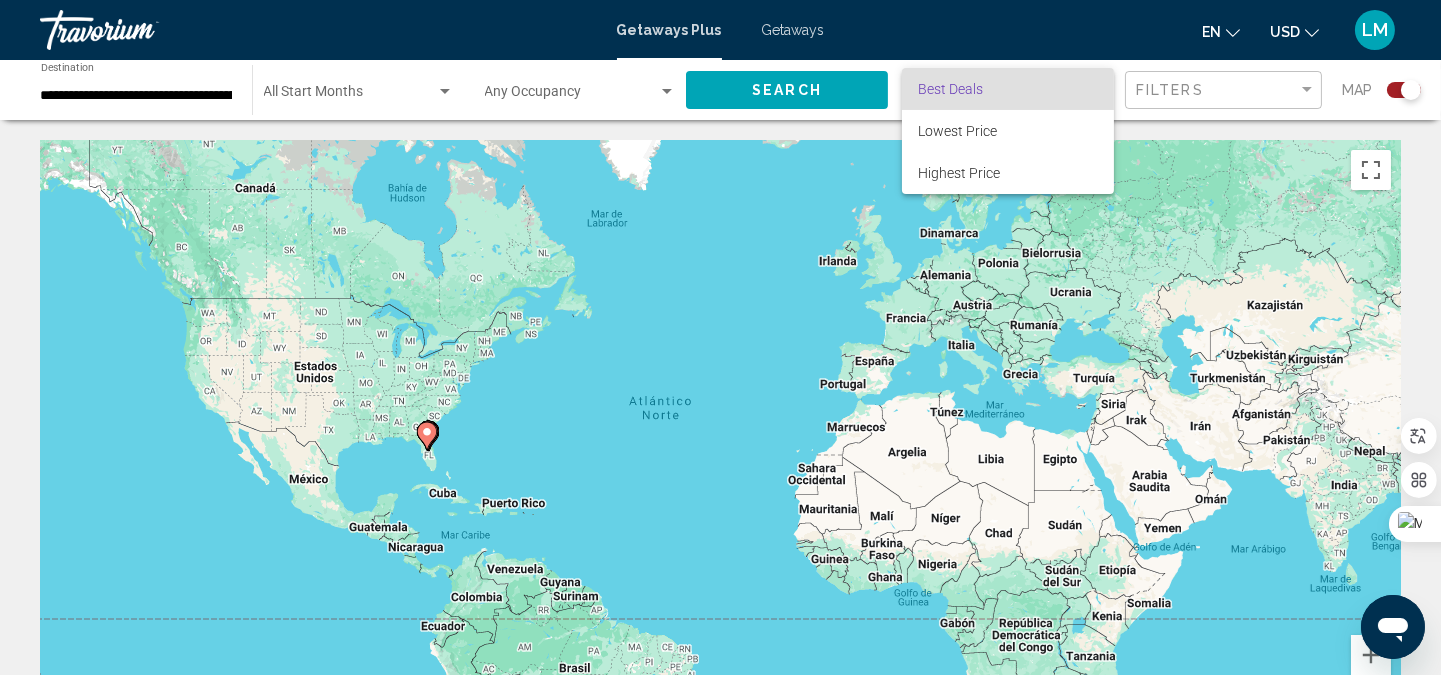click at bounding box center [720, 337] 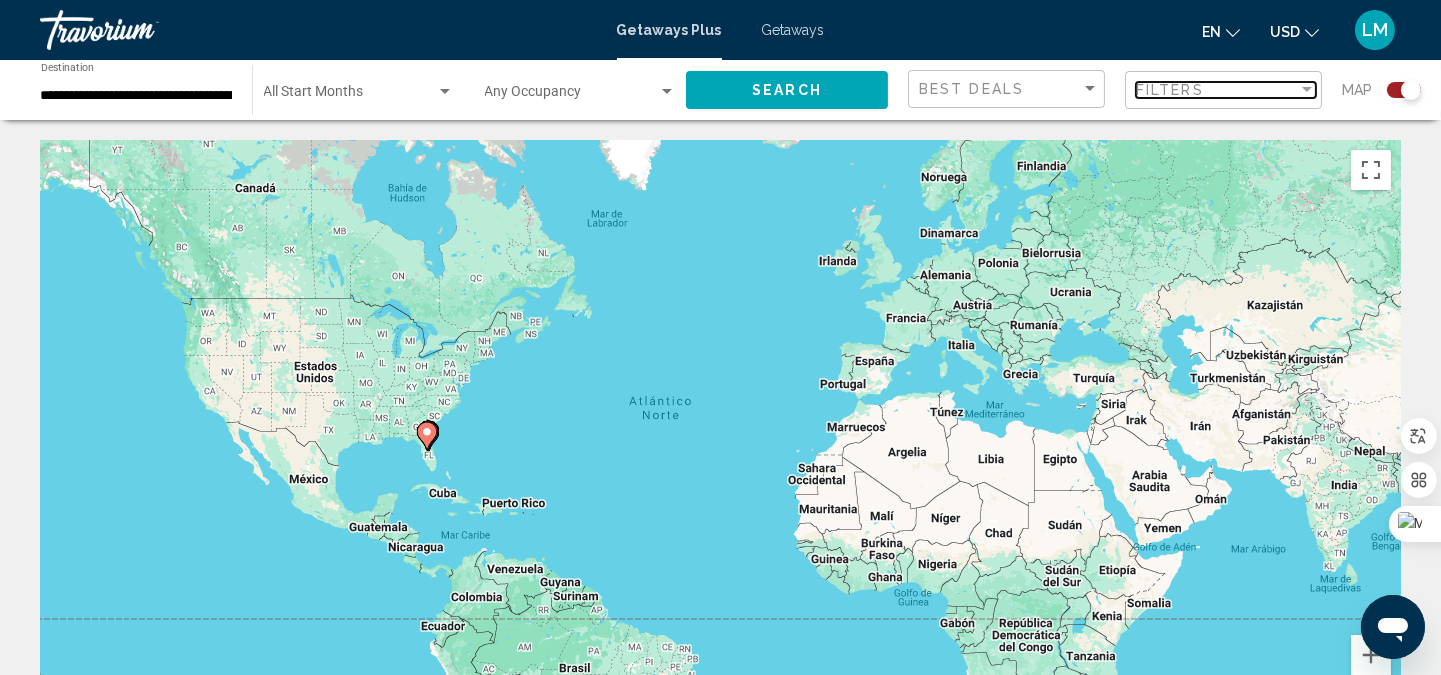 click at bounding box center (1307, 89) 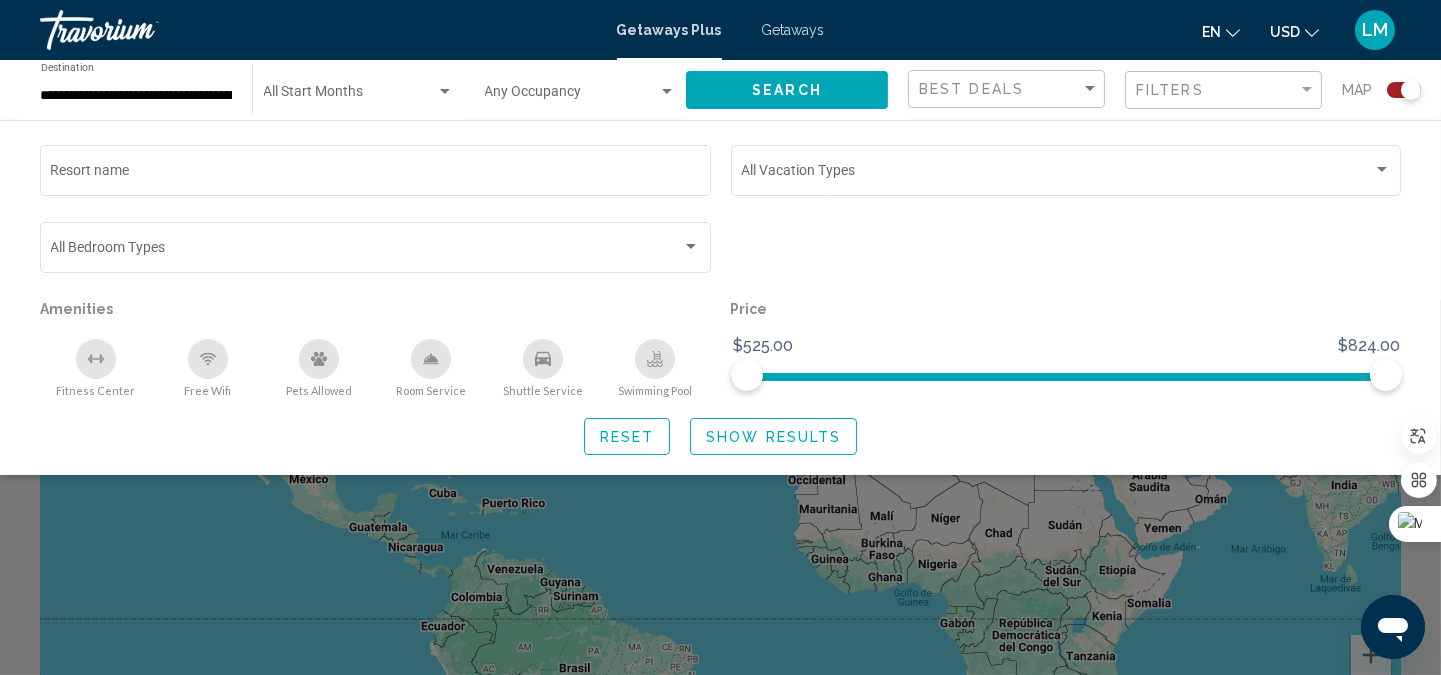 click on "Occupancy Any Occupancy" 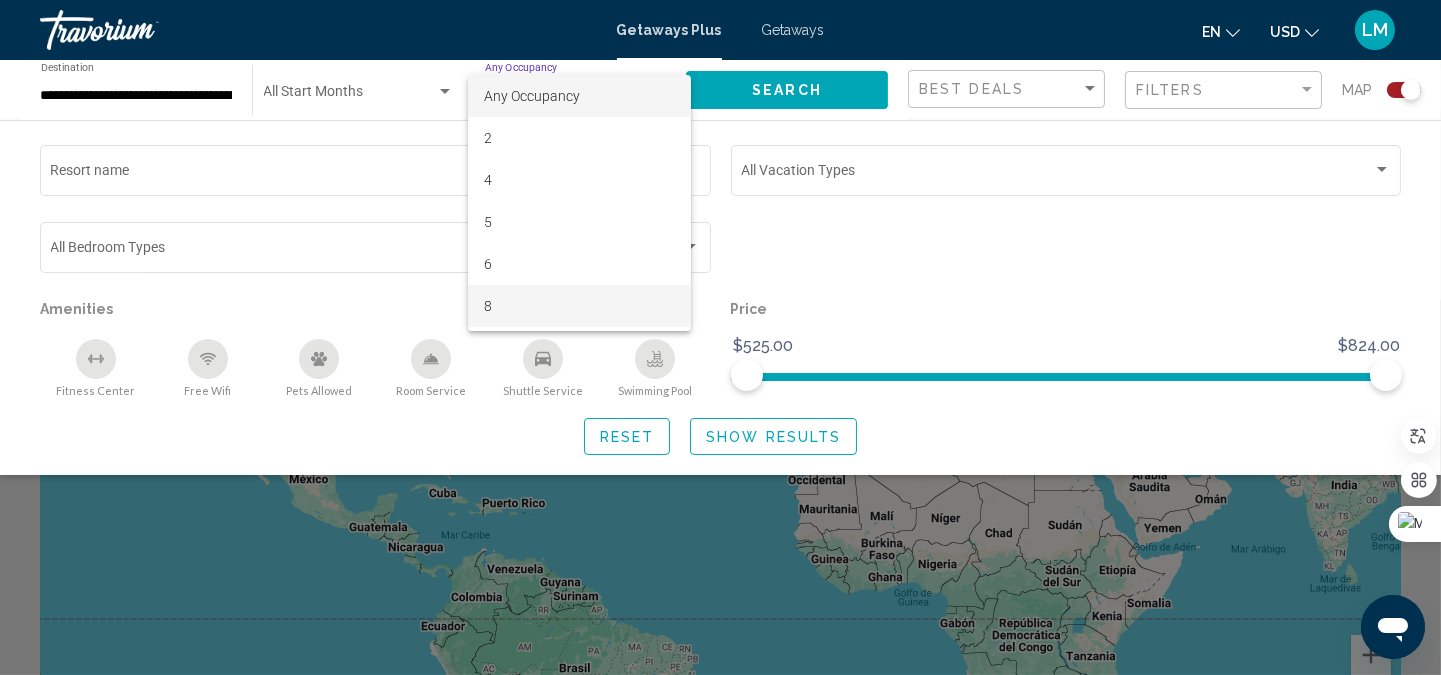 click on "8" at bounding box center [579, 306] 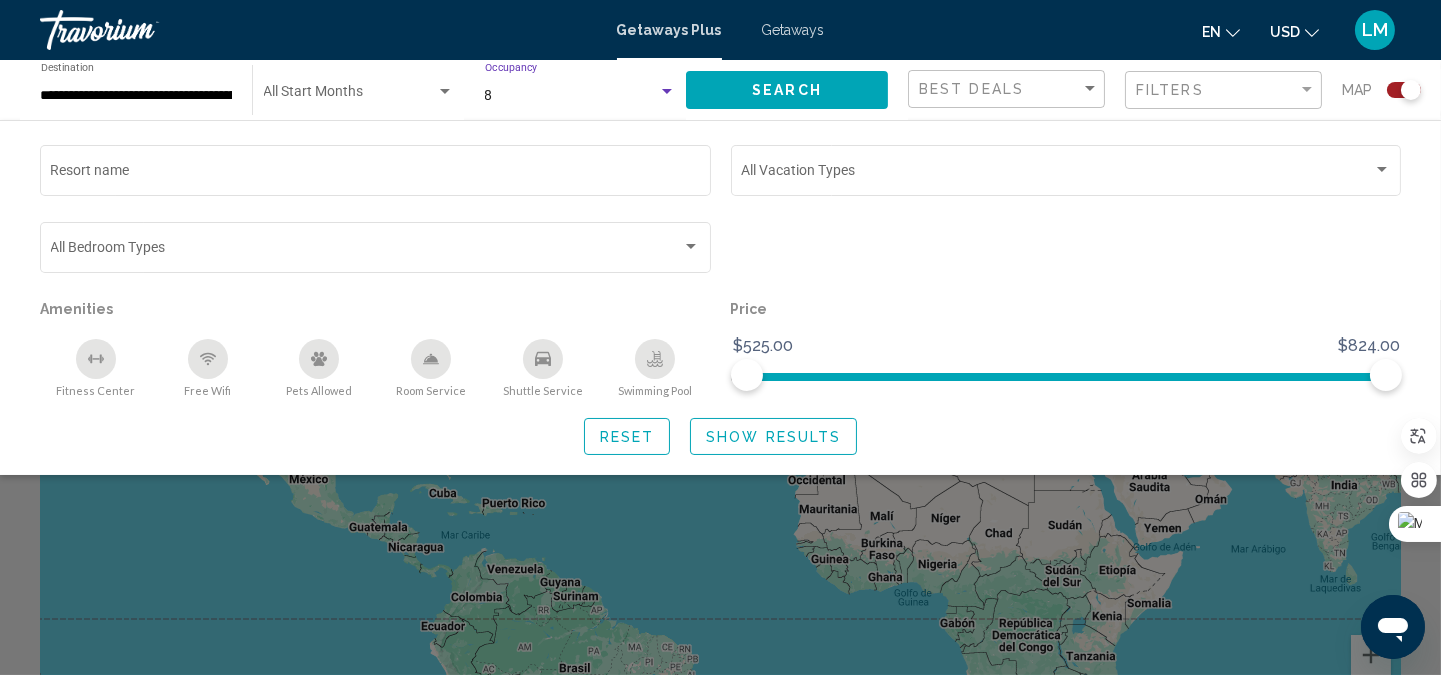 click on "Search" 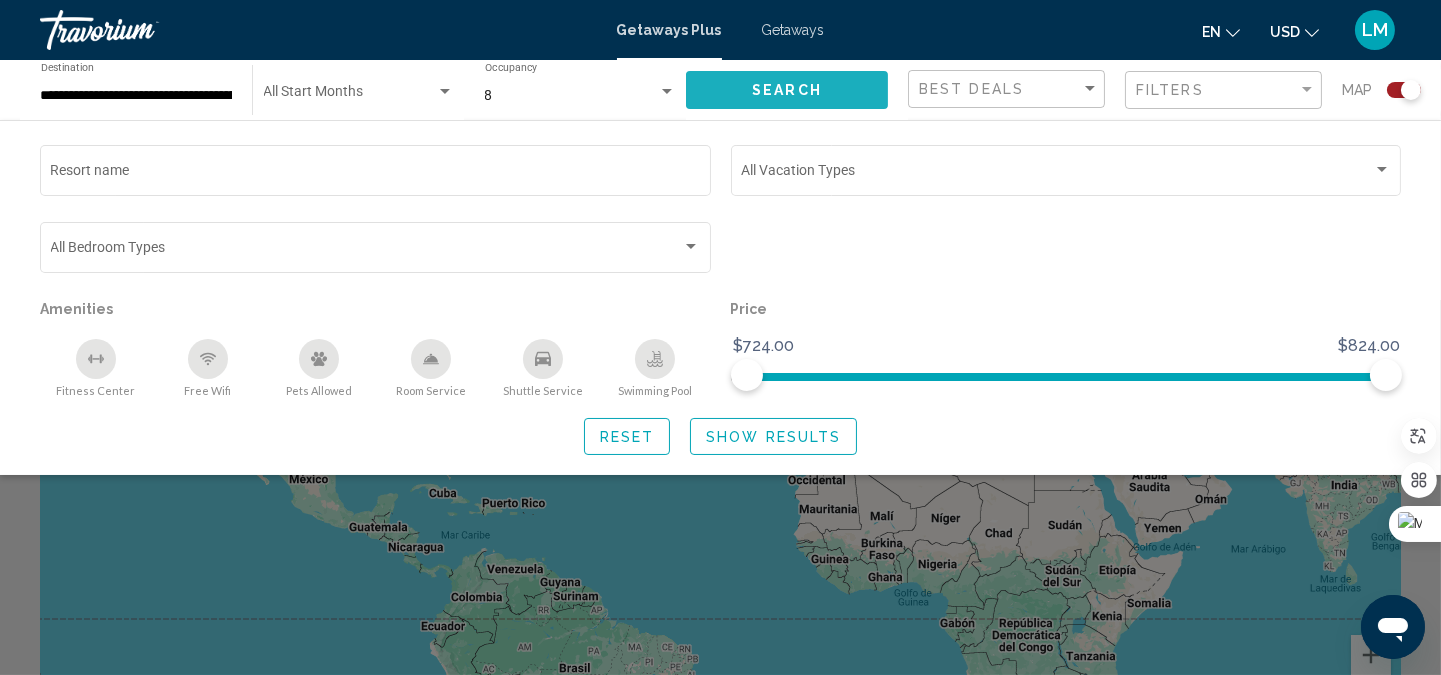 click on "Search" 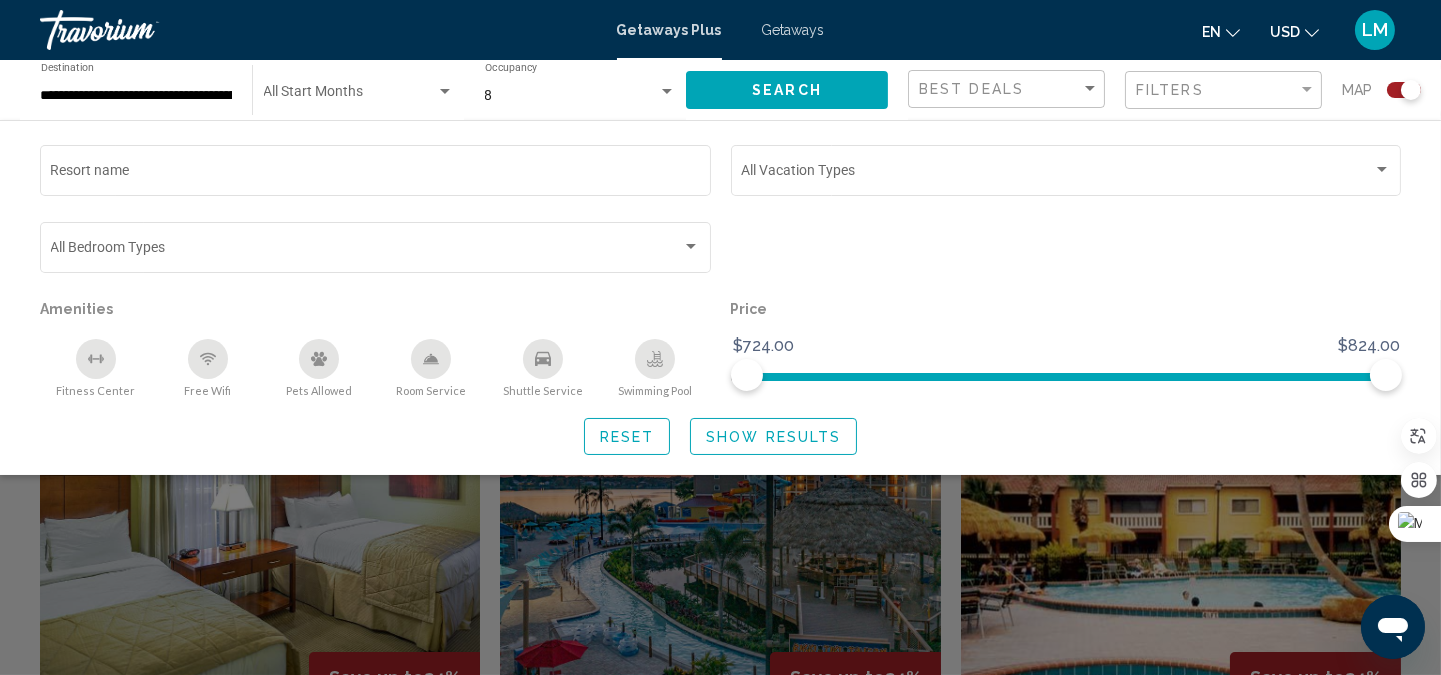scroll, scrollTop: 444, scrollLeft: 0, axis: vertical 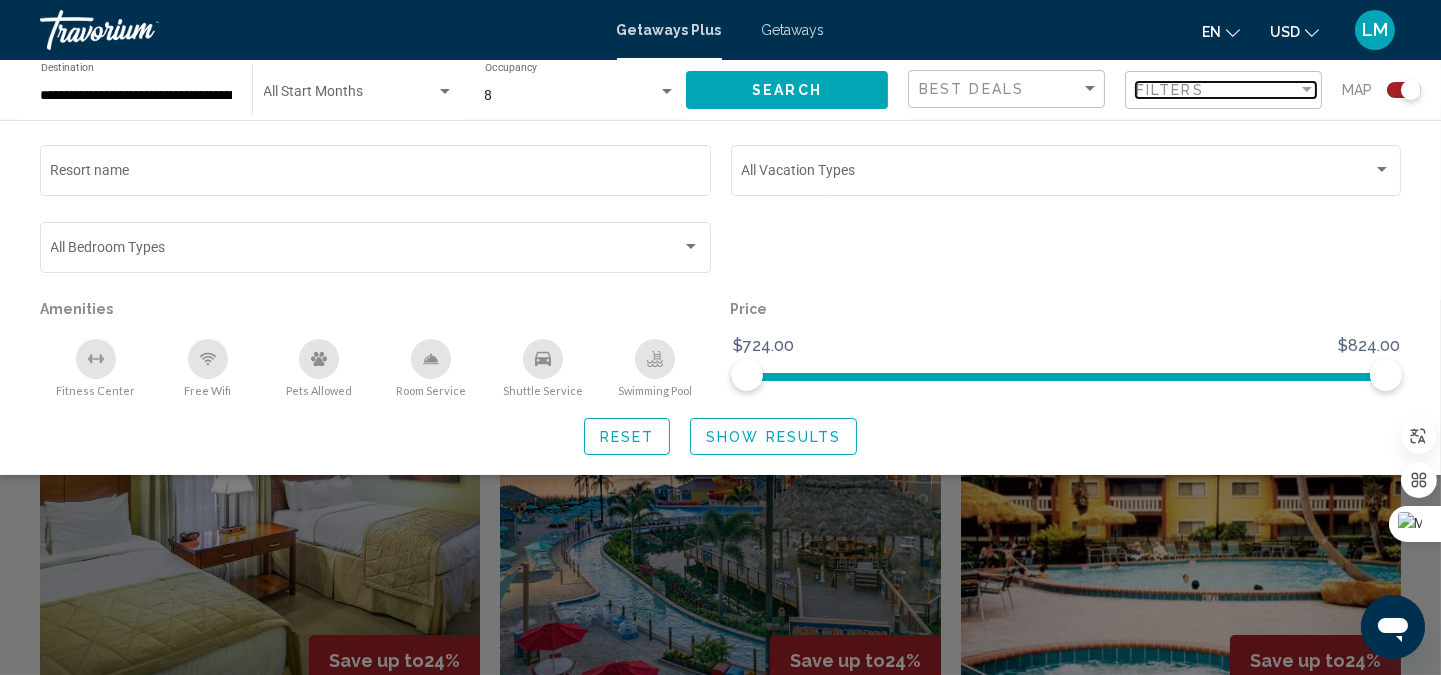 click on "Filters" at bounding box center [1217, 90] 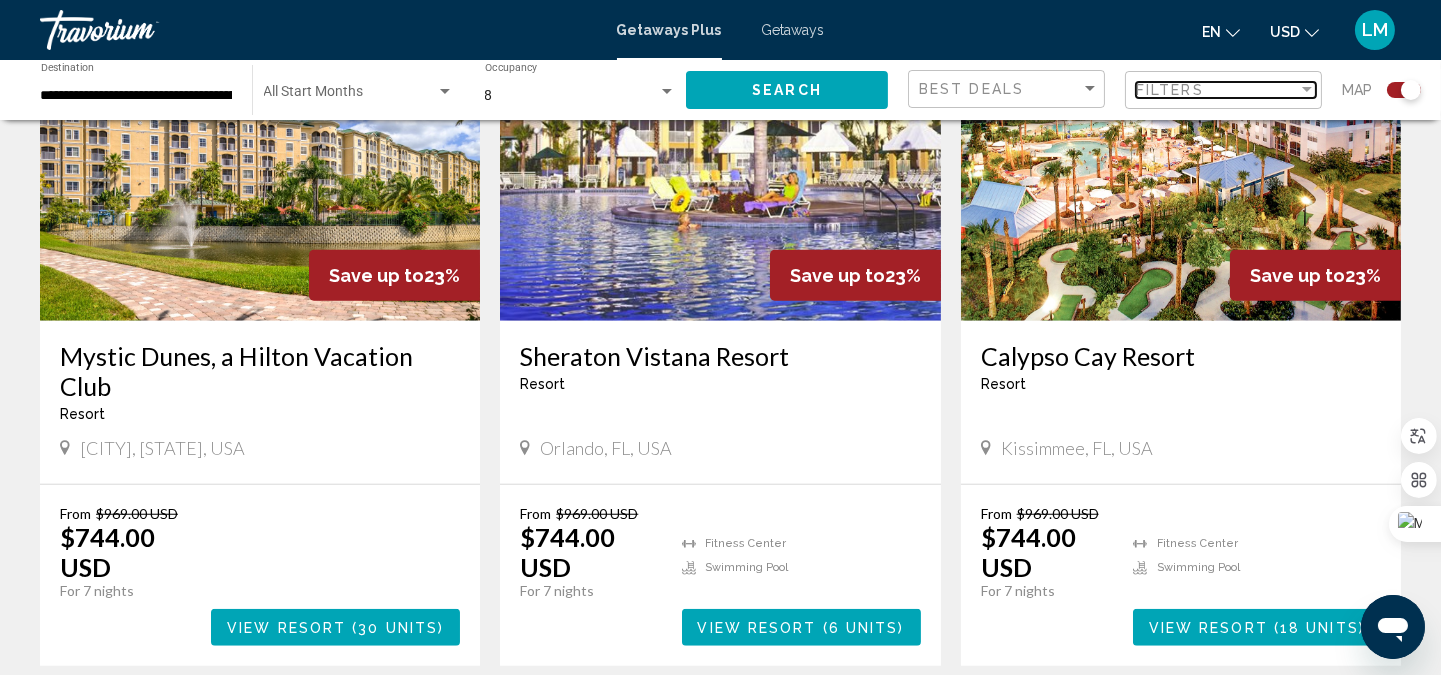 scroll, scrollTop: 2963, scrollLeft: 0, axis: vertical 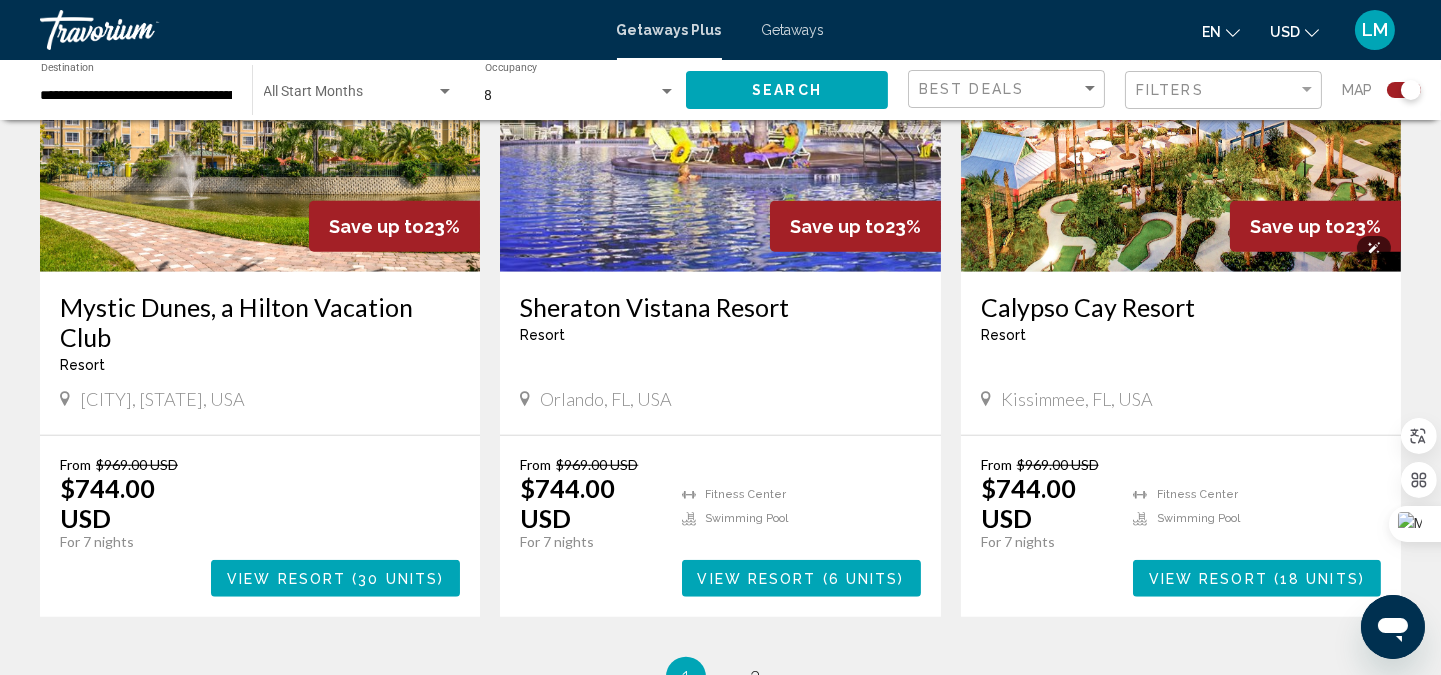 click at bounding box center (1181, 112) 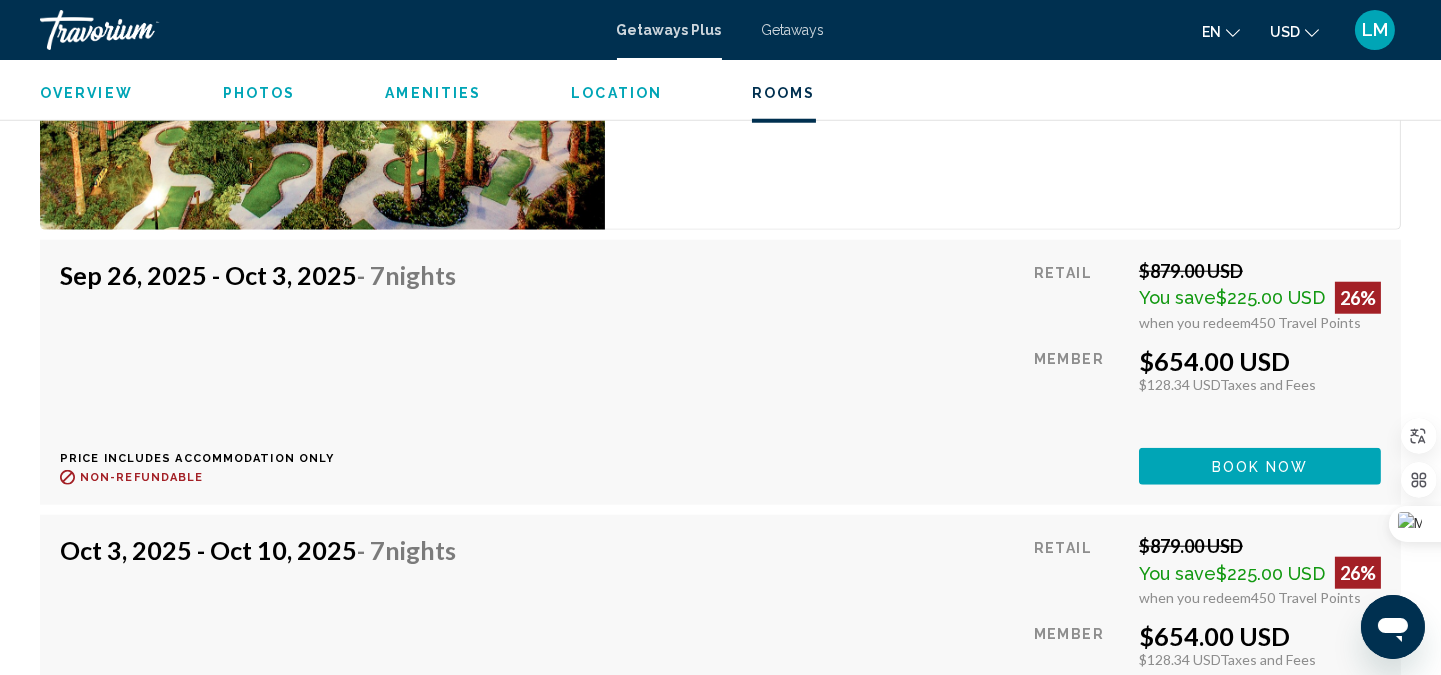 scroll, scrollTop: 3408, scrollLeft: 0, axis: vertical 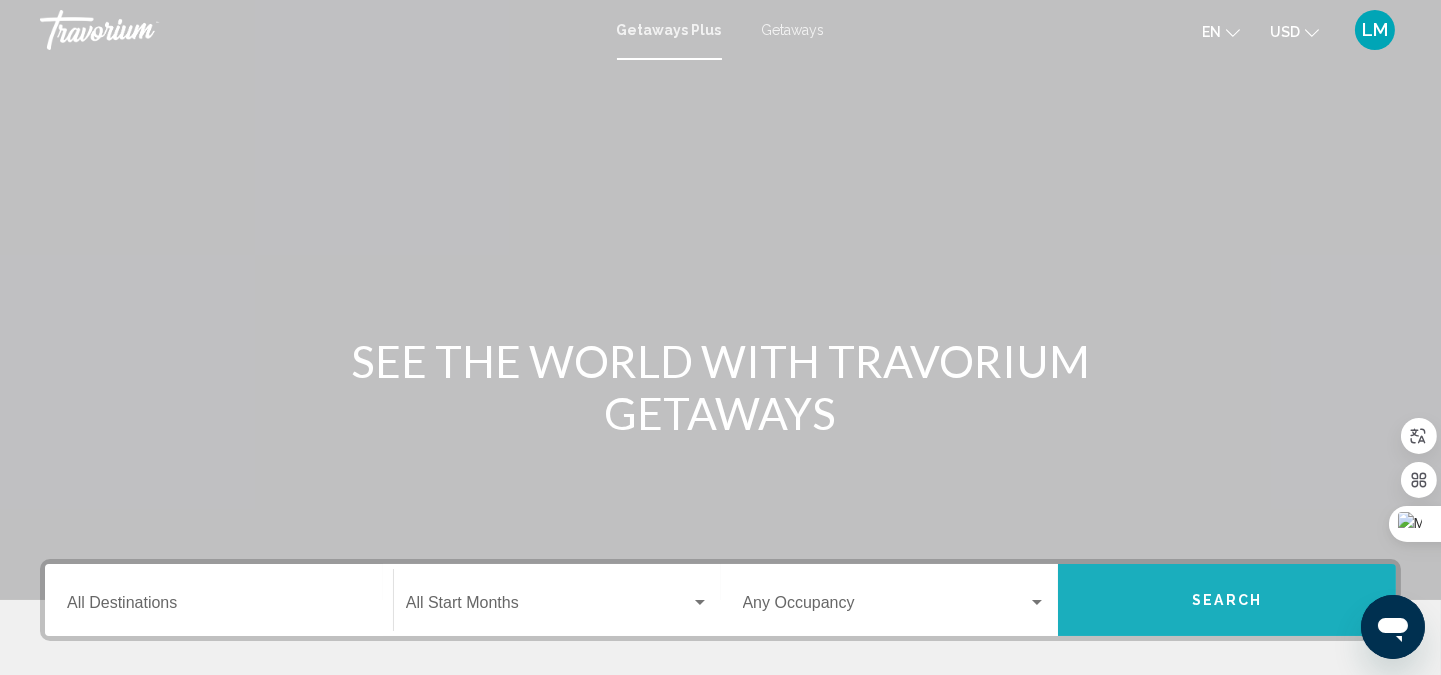 click on "Search" at bounding box center (1227, 600) 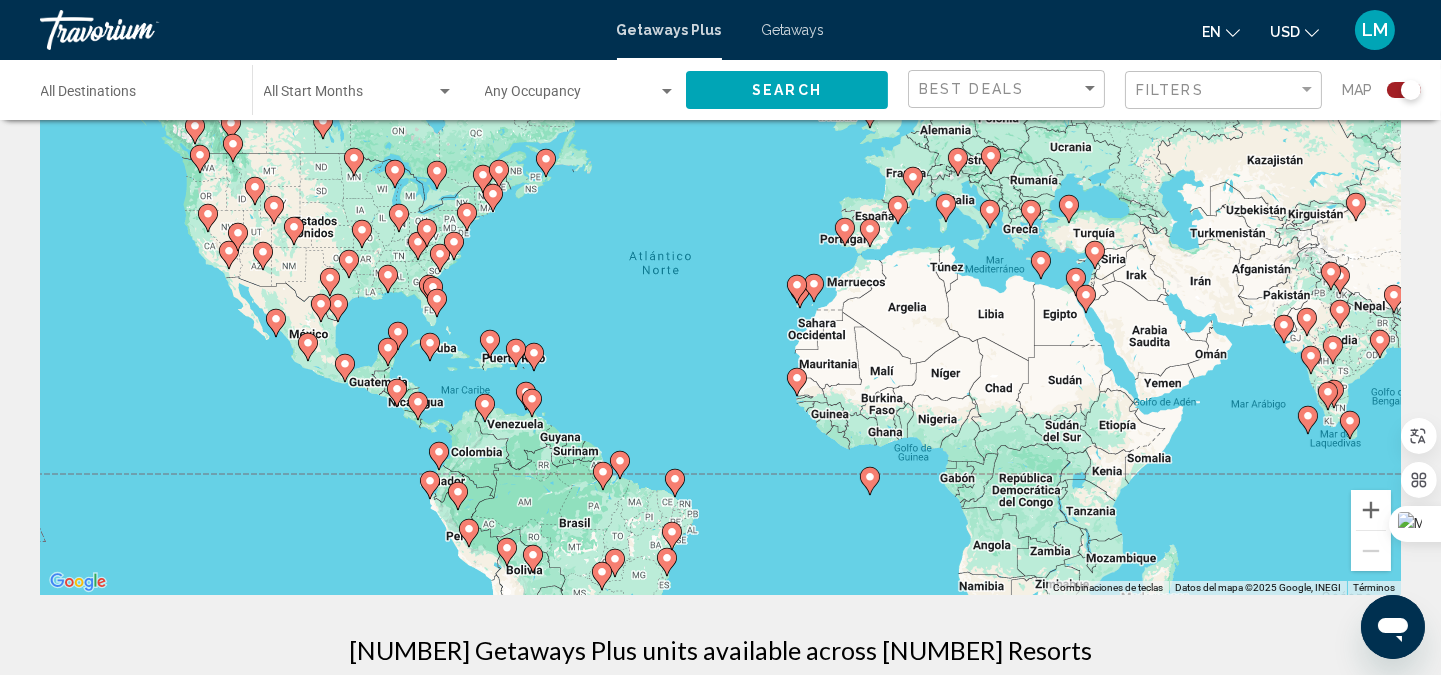 scroll, scrollTop: 296, scrollLeft: 0, axis: vertical 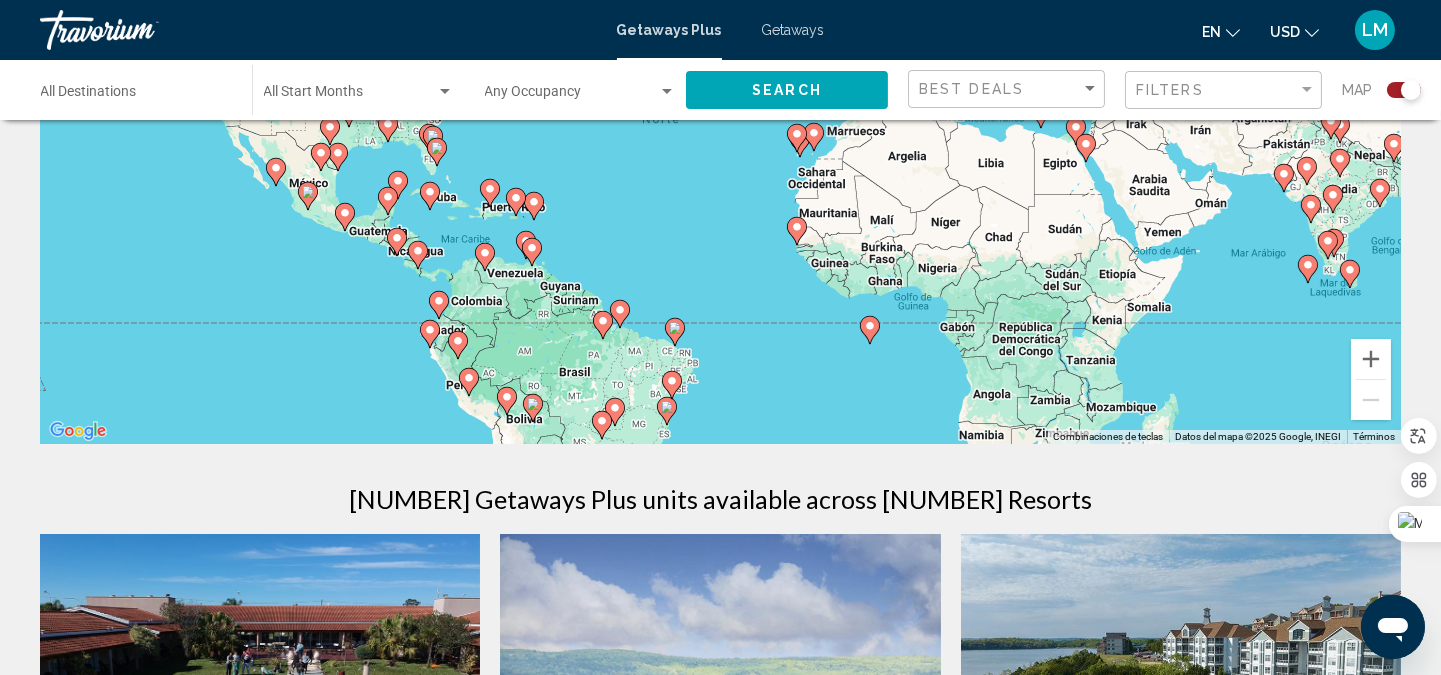 click on "Para activar la función de arrastre con el teclado, pulsa Alt + Intro. Cuando hayas habilitado esa función, usa las teclas de flecha para mover el marcador. Para completar el arrastre, pulsa Intro. Para cancelar, pulsa Escape." at bounding box center (720, 144) 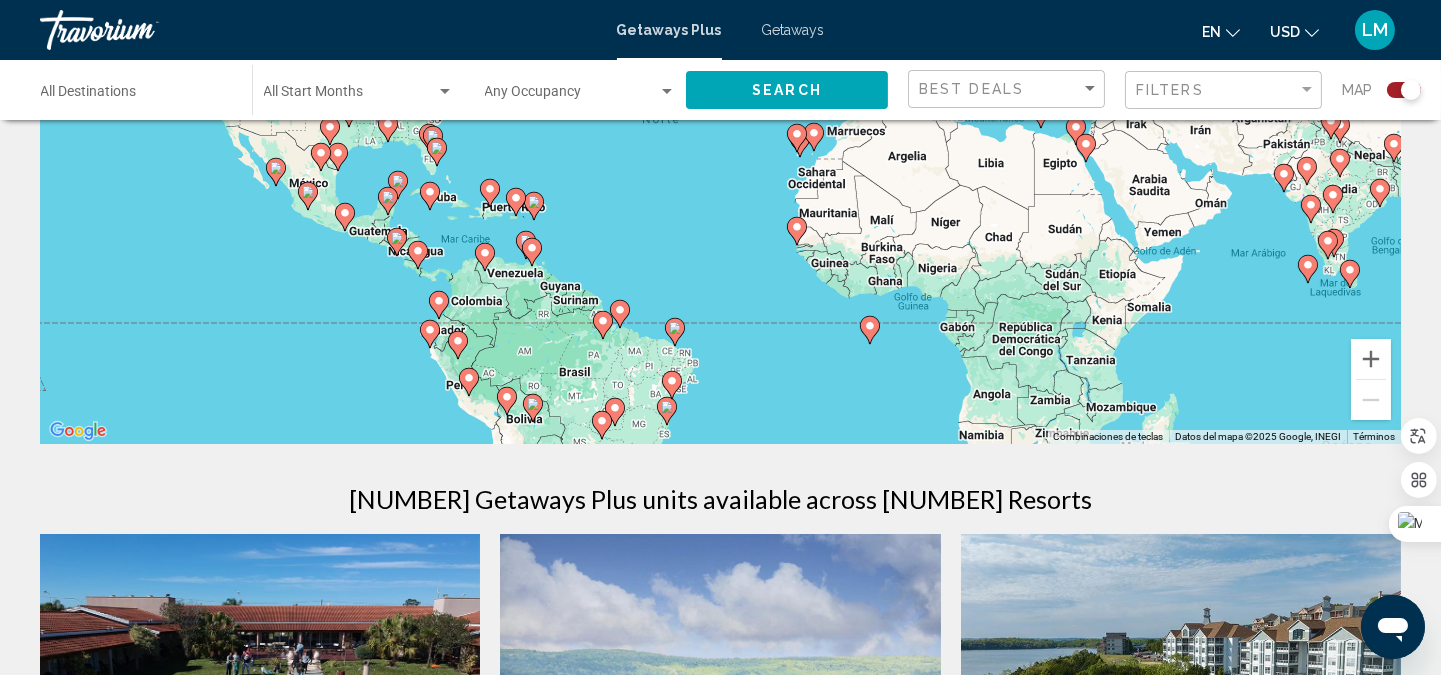 click on "Para activar la función de arrastre con el teclado, pulsa Alt + Intro. Cuando hayas habilitado esa función, usa las teclas de flecha para mover el marcador. Para completar el arrastre, pulsa Intro. Para cancelar, pulsa Escape." at bounding box center [720, 144] 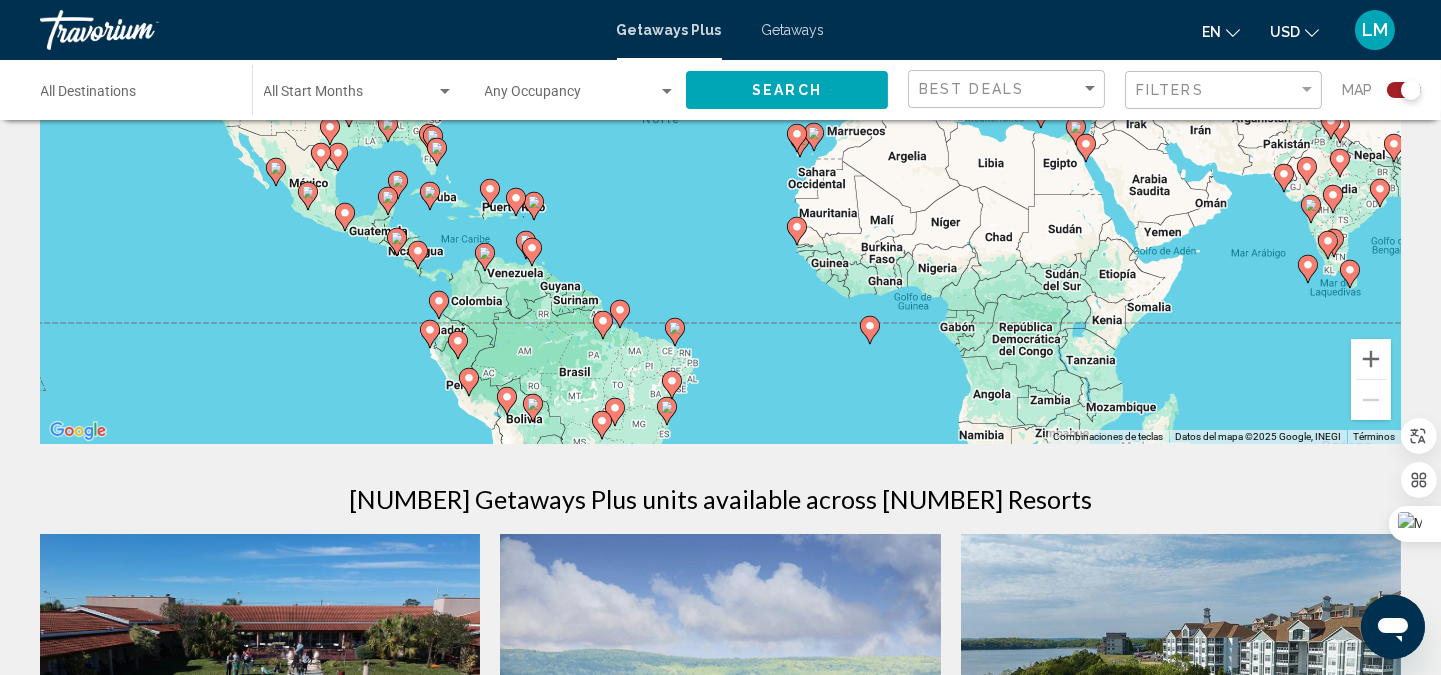 click on "Para activar la función de arrastre con el teclado, pulsa Alt + Intro. Cuando hayas habilitado esa función, usa las teclas de flecha para mover el marcador. Para completar el arrastre, pulsa Intro. Para cancelar, pulsa Escape." at bounding box center (720, 144) 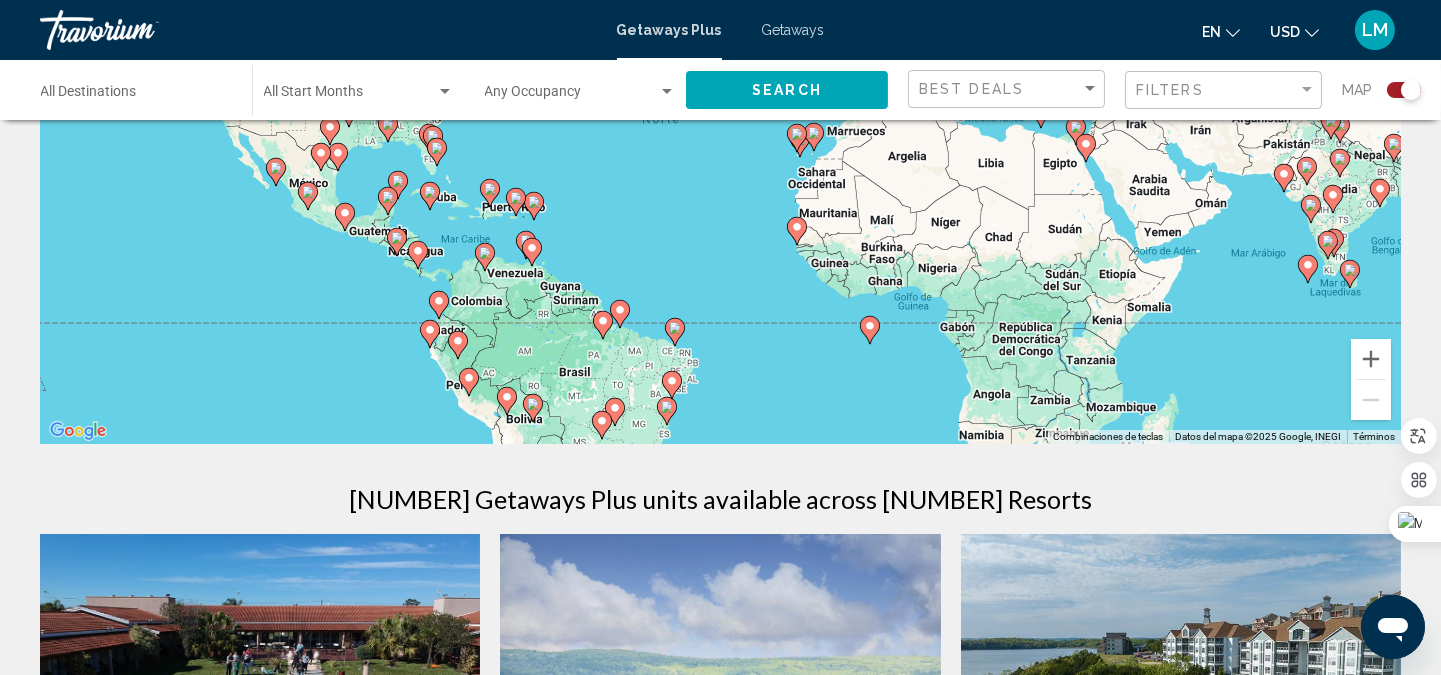 click on "Para activar la función de arrastre con el teclado, pulsa Alt + Intro. Cuando hayas habilitado esa función, usa las teclas de flecha para mover el marcador. Para completar el arrastre, pulsa Intro. Para cancelar, pulsa Escape." at bounding box center [720, 144] 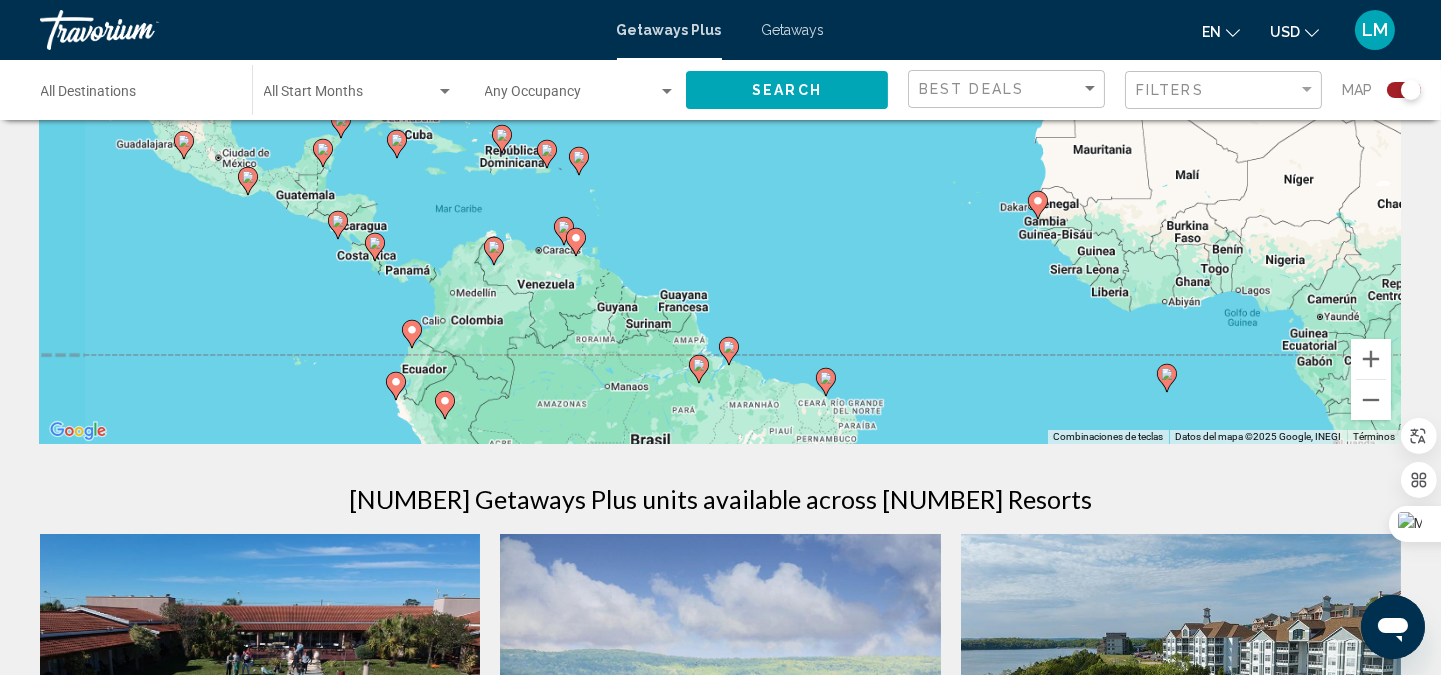 click on "Para activar la función de arrastre con el teclado, pulsa Alt + Intro. Cuando hayas habilitado esa función, usa las teclas de flecha para mover el marcador. Para completar el arrastre, pulsa Intro. Para cancelar, pulsa Escape." at bounding box center [720, 144] 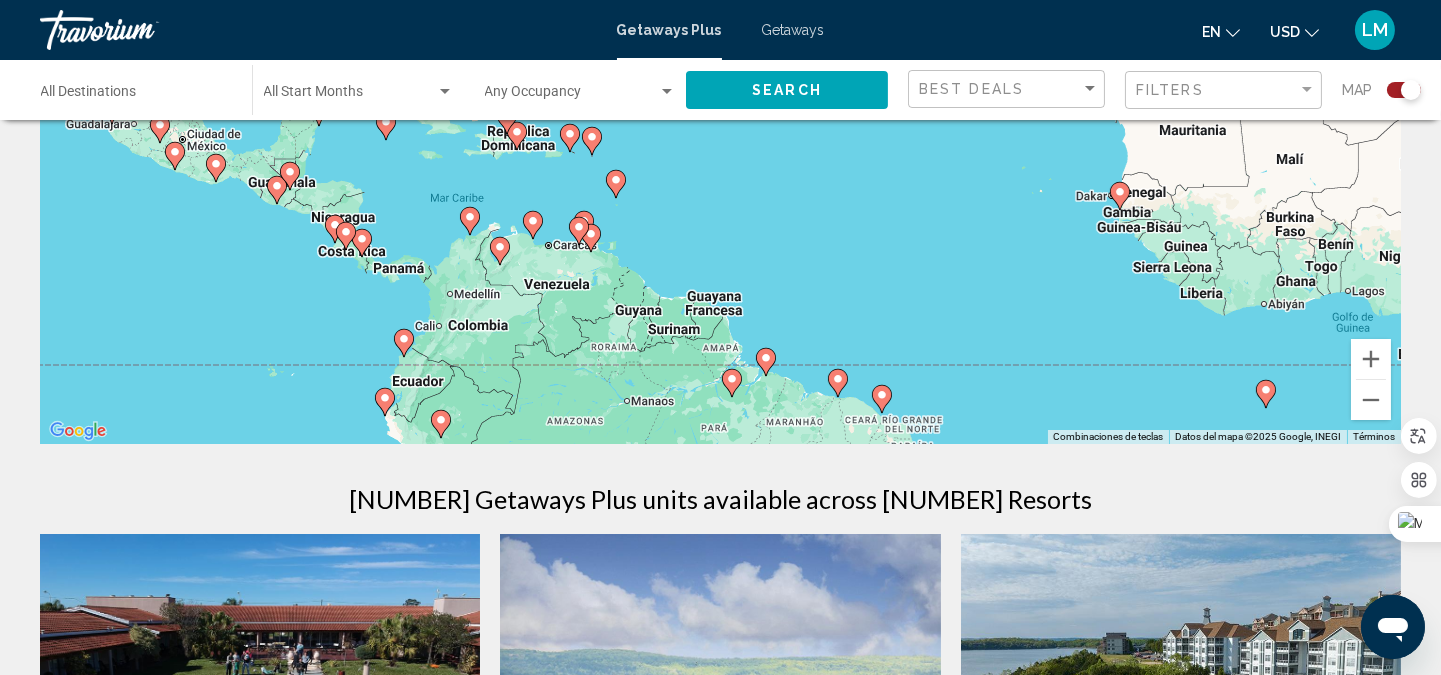 click on "Para activar la función de arrastre con el teclado, pulsa Alt + Intro. Cuando hayas habilitado esa función, usa las teclas de flecha para mover el marcador. Para completar el arrastre, pulsa Intro. Para cancelar, pulsa Escape." at bounding box center (720, 144) 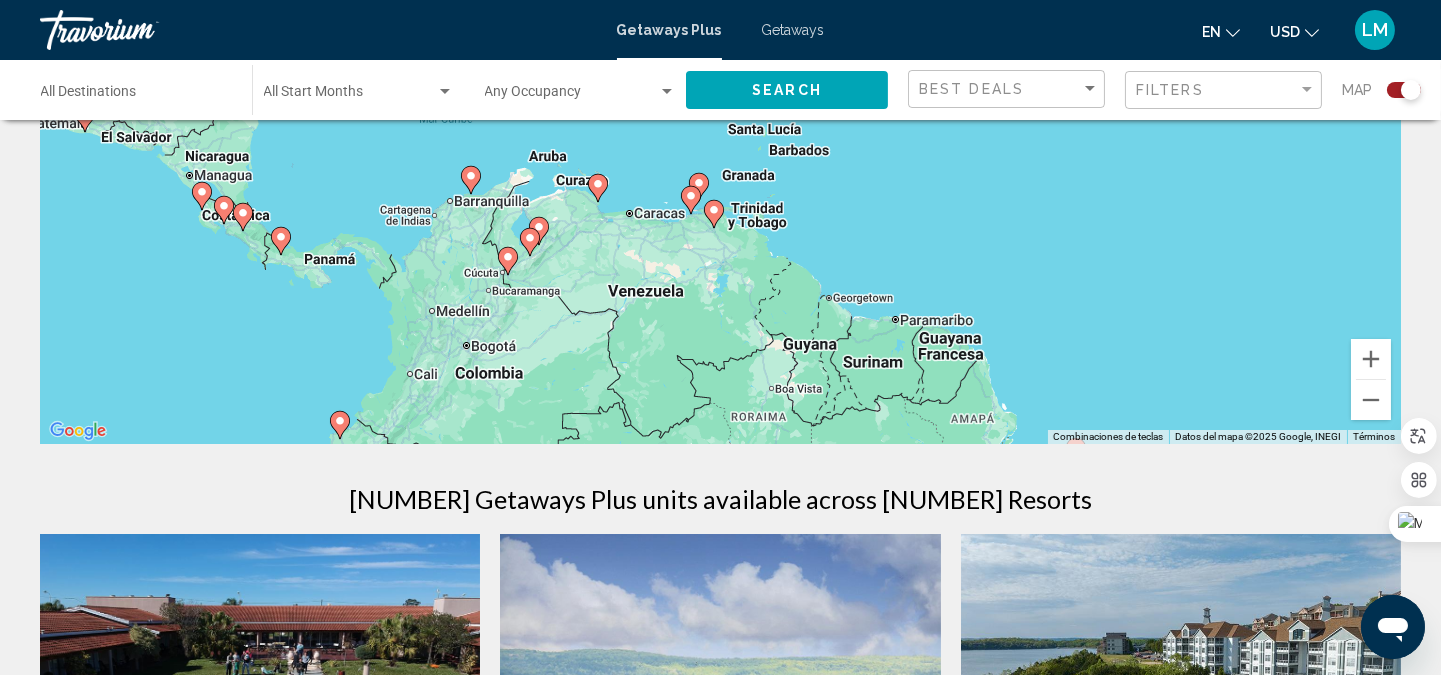 click 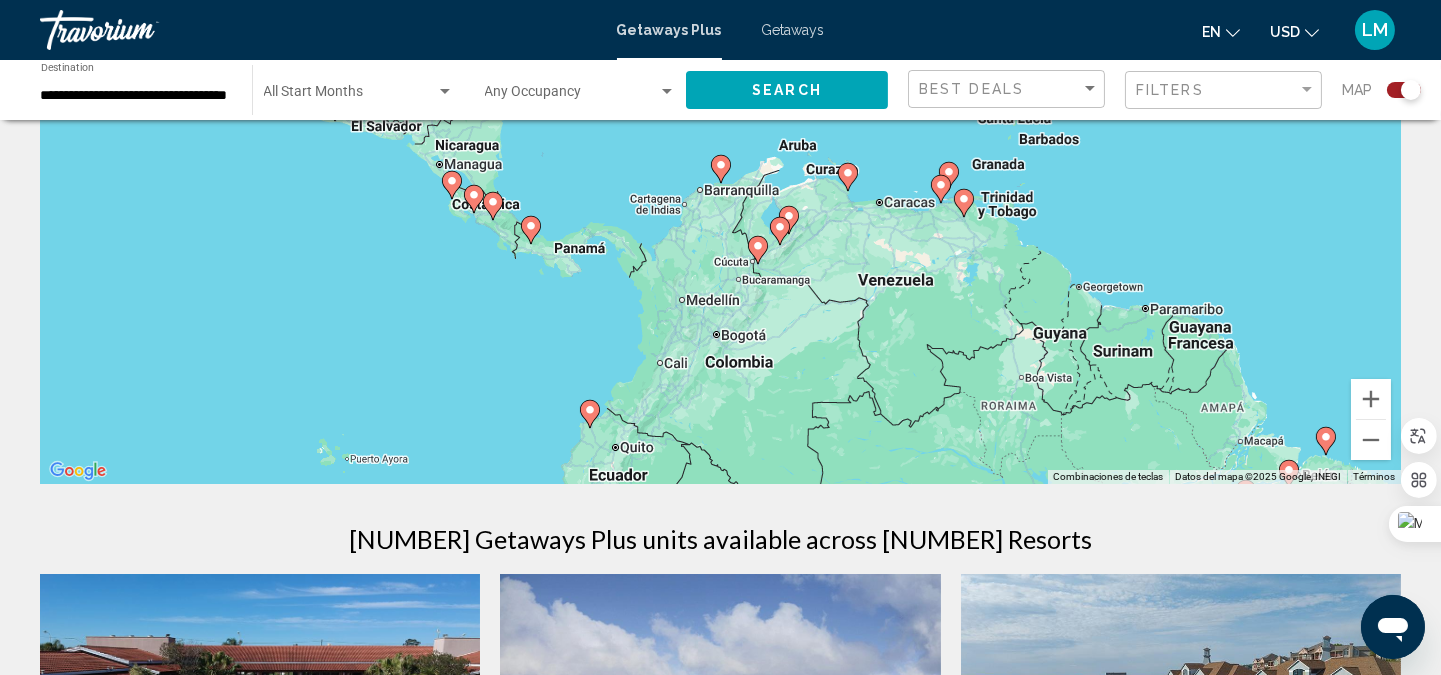 scroll, scrollTop: 0, scrollLeft: 0, axis: both 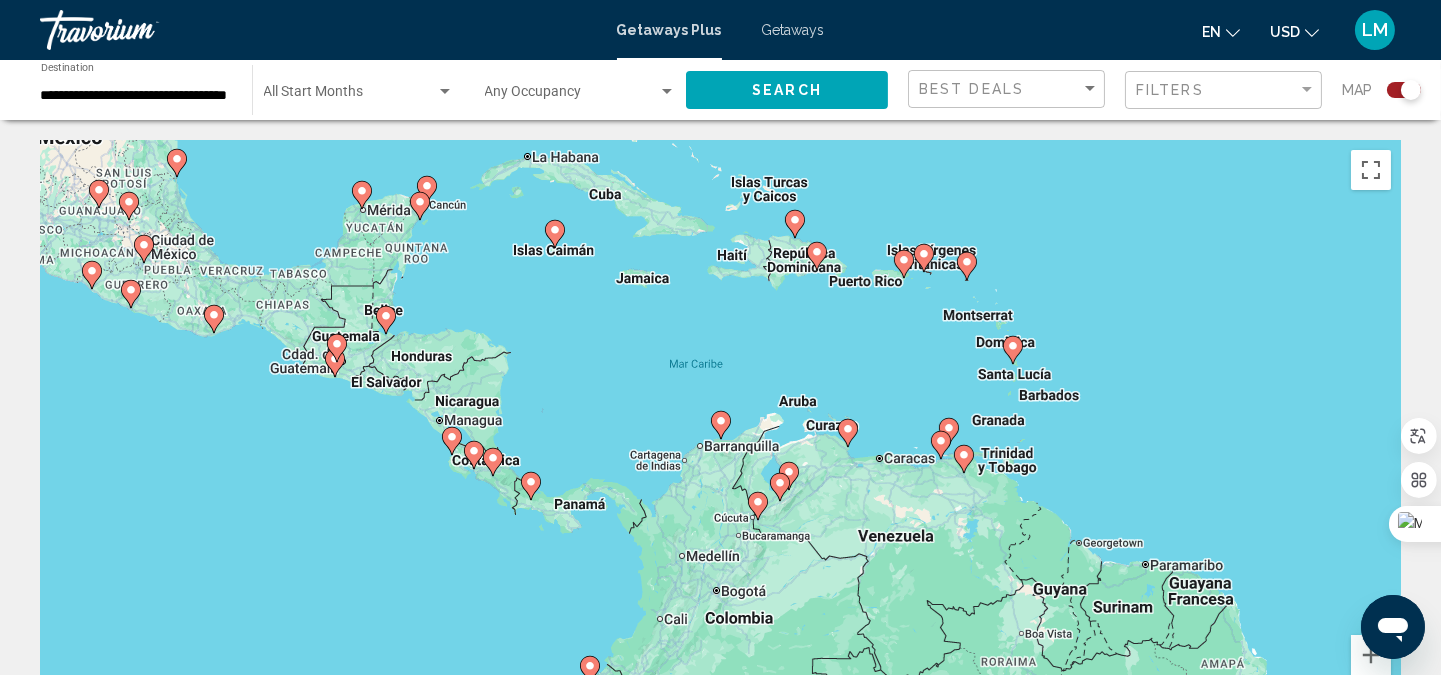 click 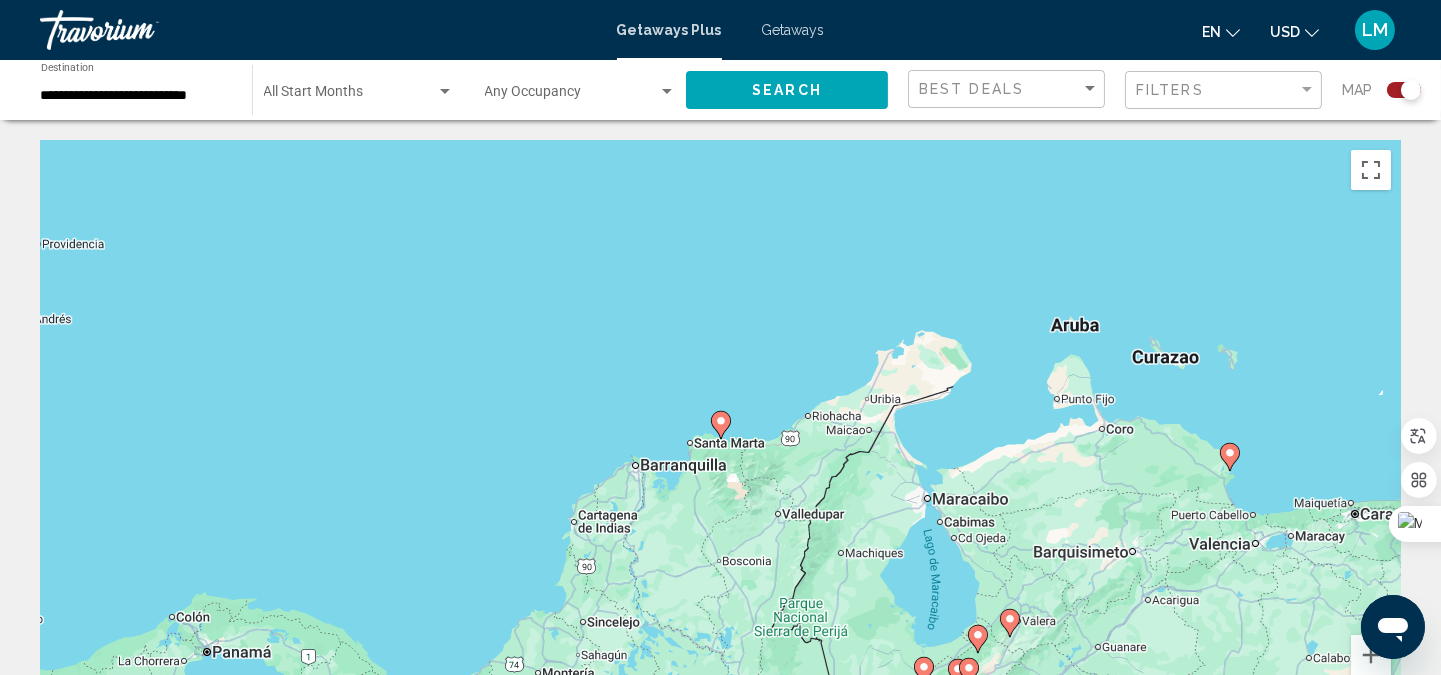 click on "Search" 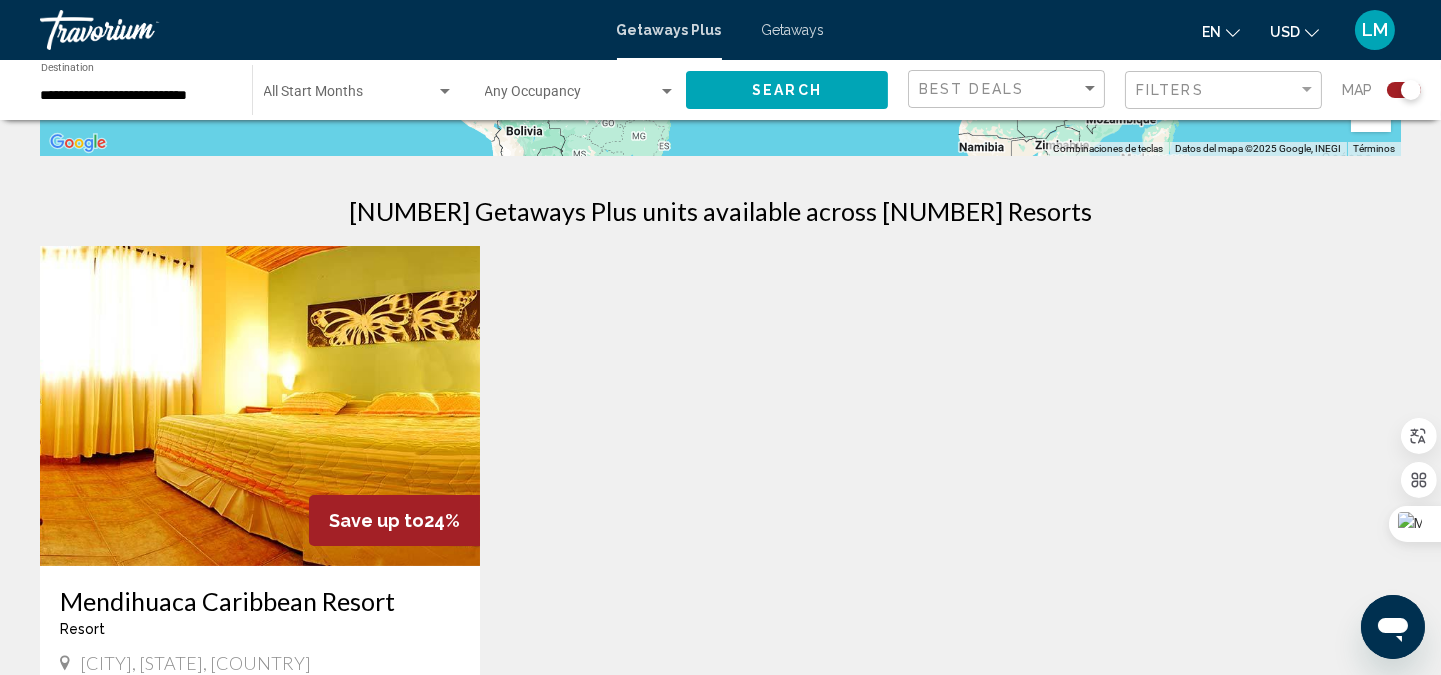 scroll, scrollTop: 741, scrollLeft: 0, axis: vertical 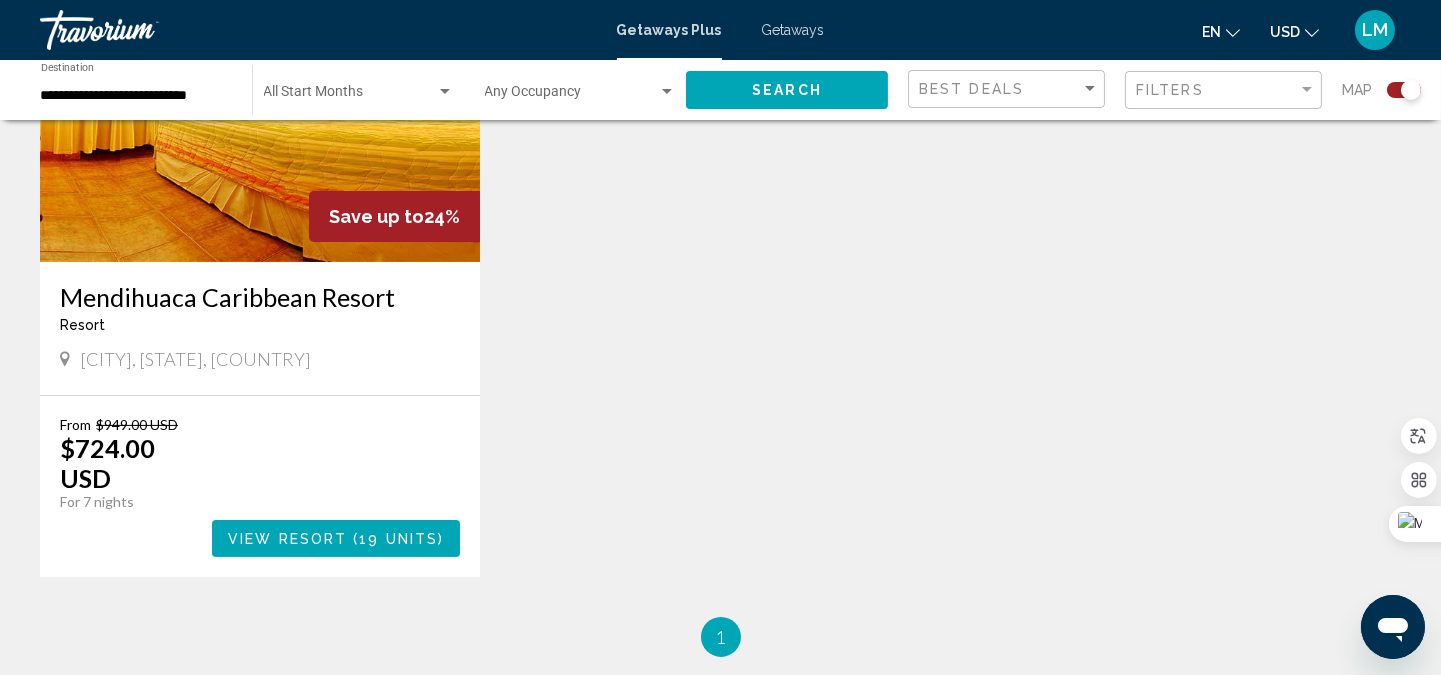 click on "Mendihuaca Caribbean Resort" at bounding box center [260, 297] 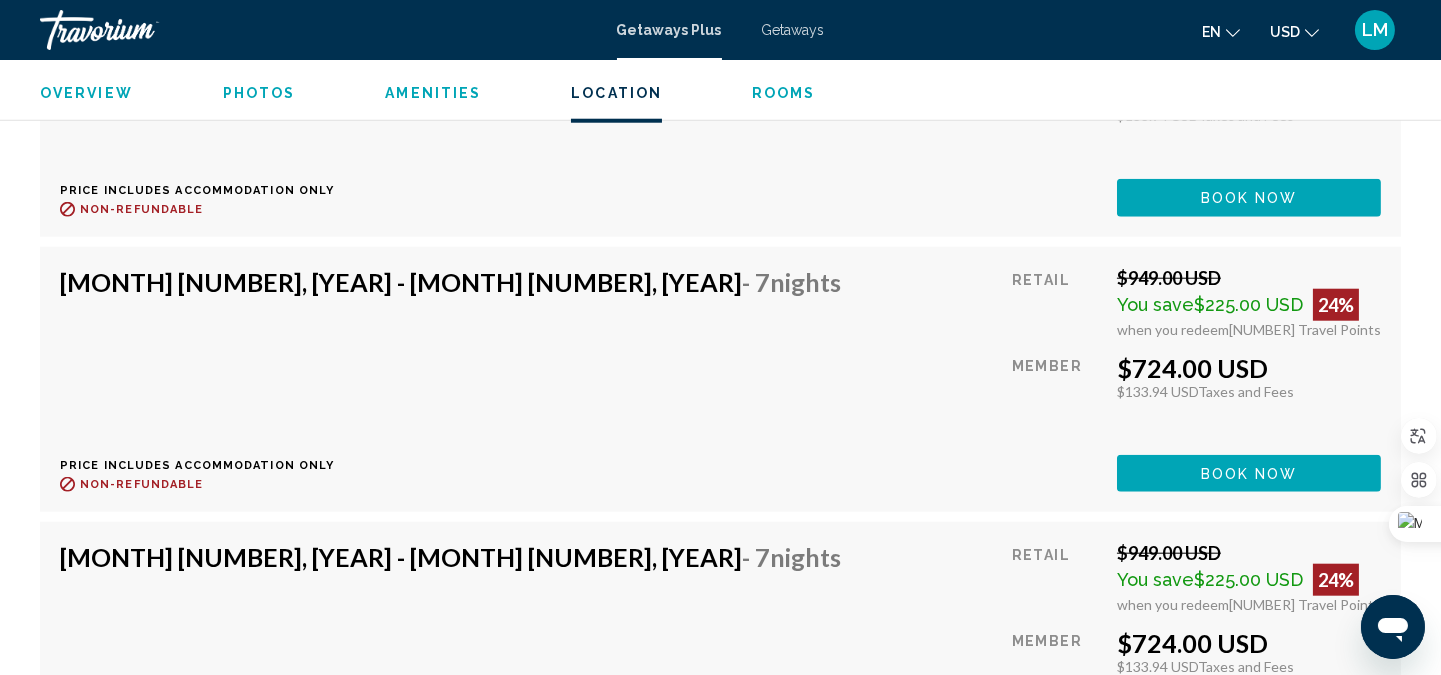 scroll, scrollTop: 3725, scrollLeft: 0, axis: vertical 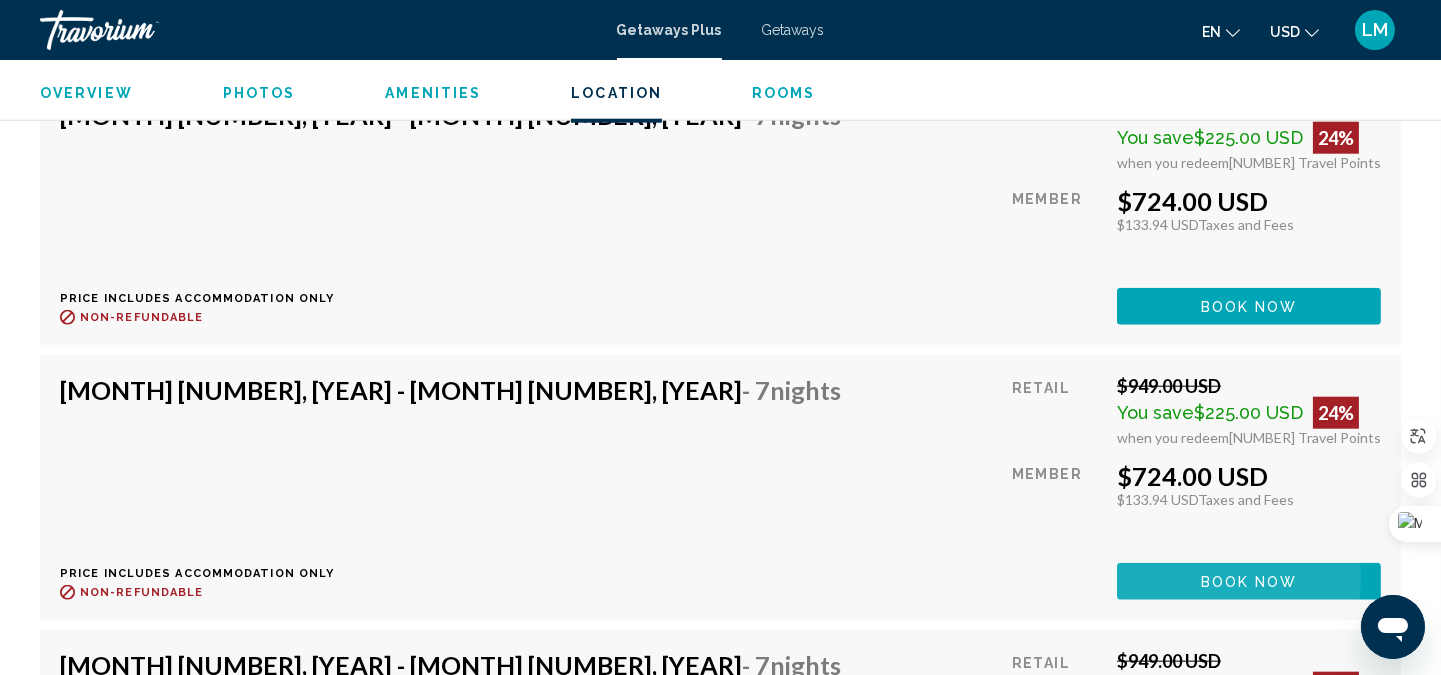 click on "Book now" at bounding box center [1249, 581] 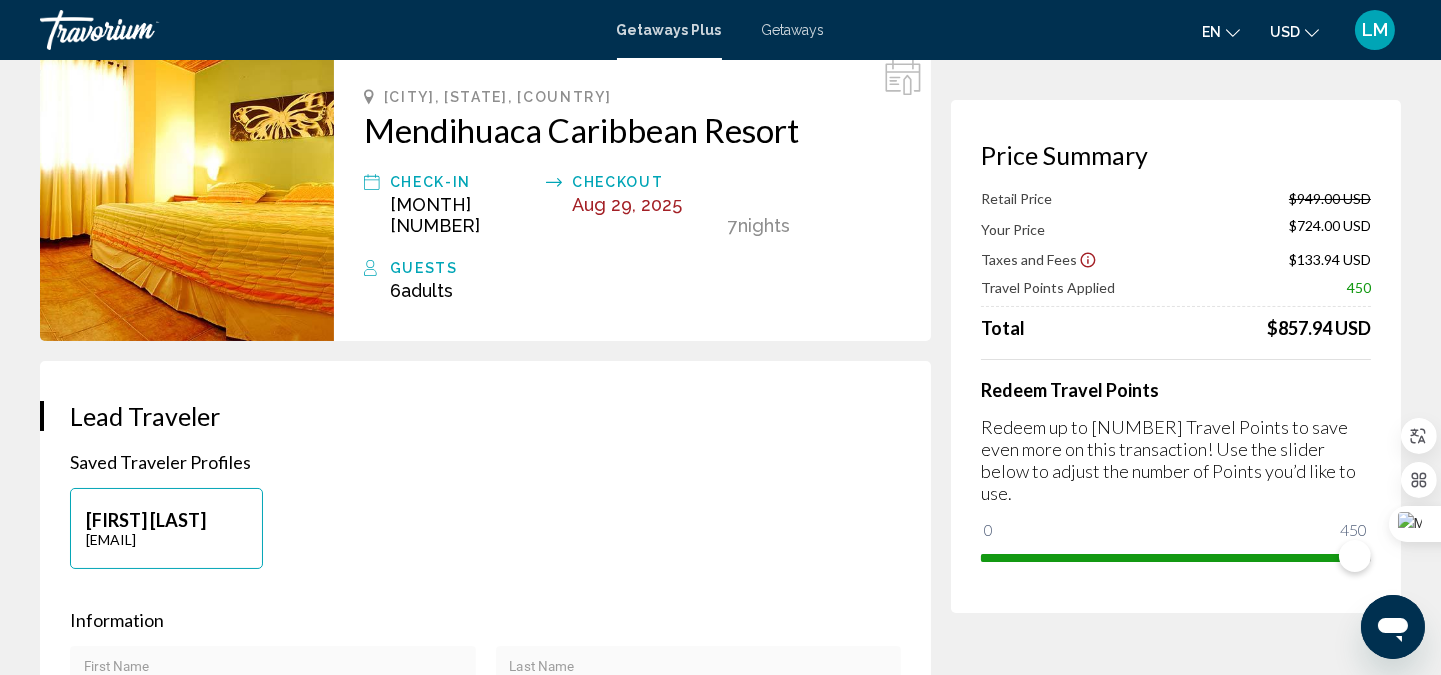 scroll, scrollTop: 147, scrollLeft: 0, axis: vertical 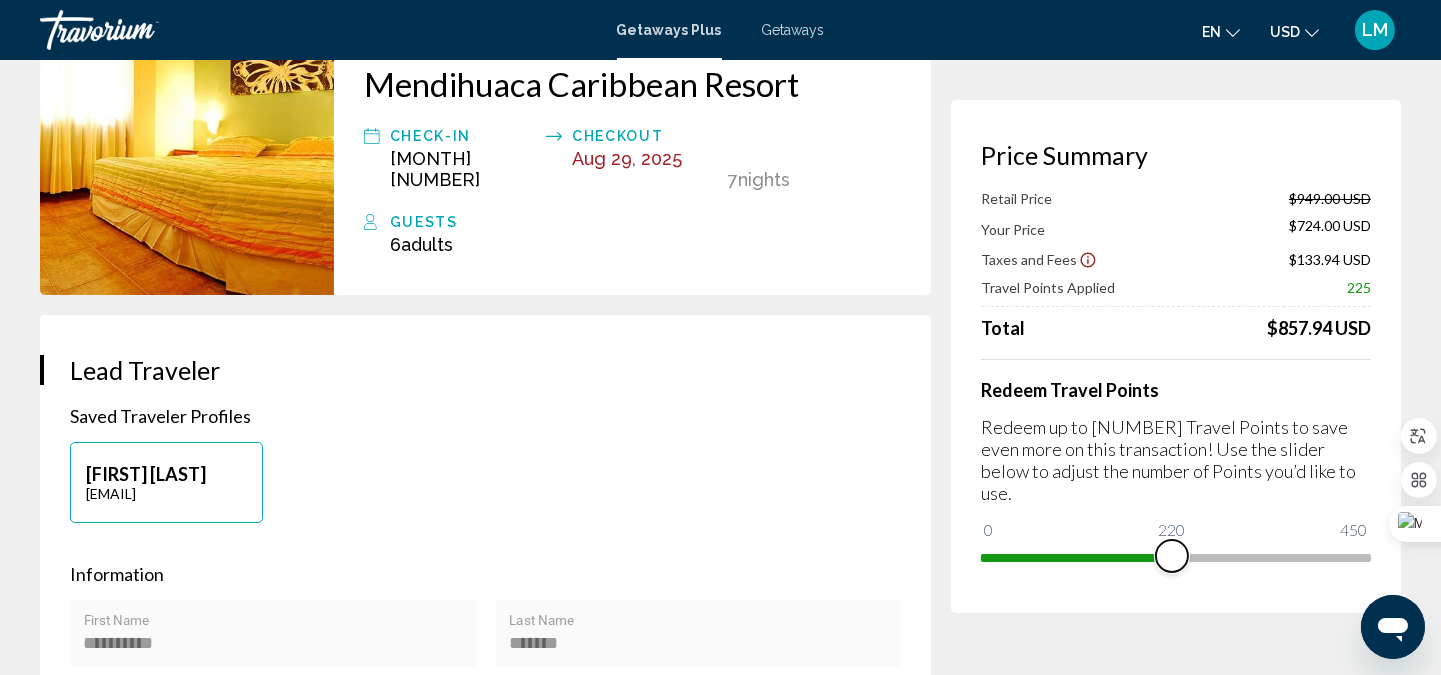 drag, startPoint x: 1347, startPoint y: 531, endPoint x: 1165, endPoint y: 537, distance: 182.09888 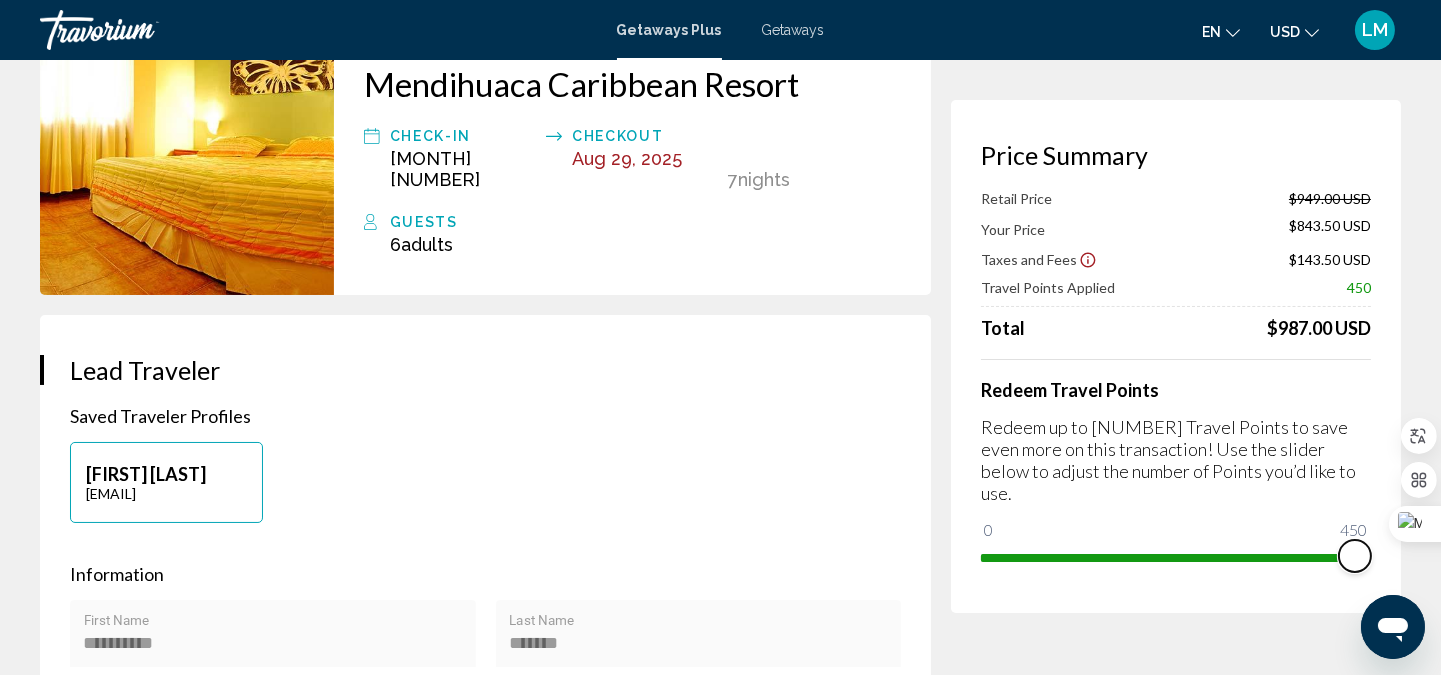 drag, startPoint x: 1170, startPoint y: 526, endPoint x: 1370, endPoint y: 521, distance: 200.06248 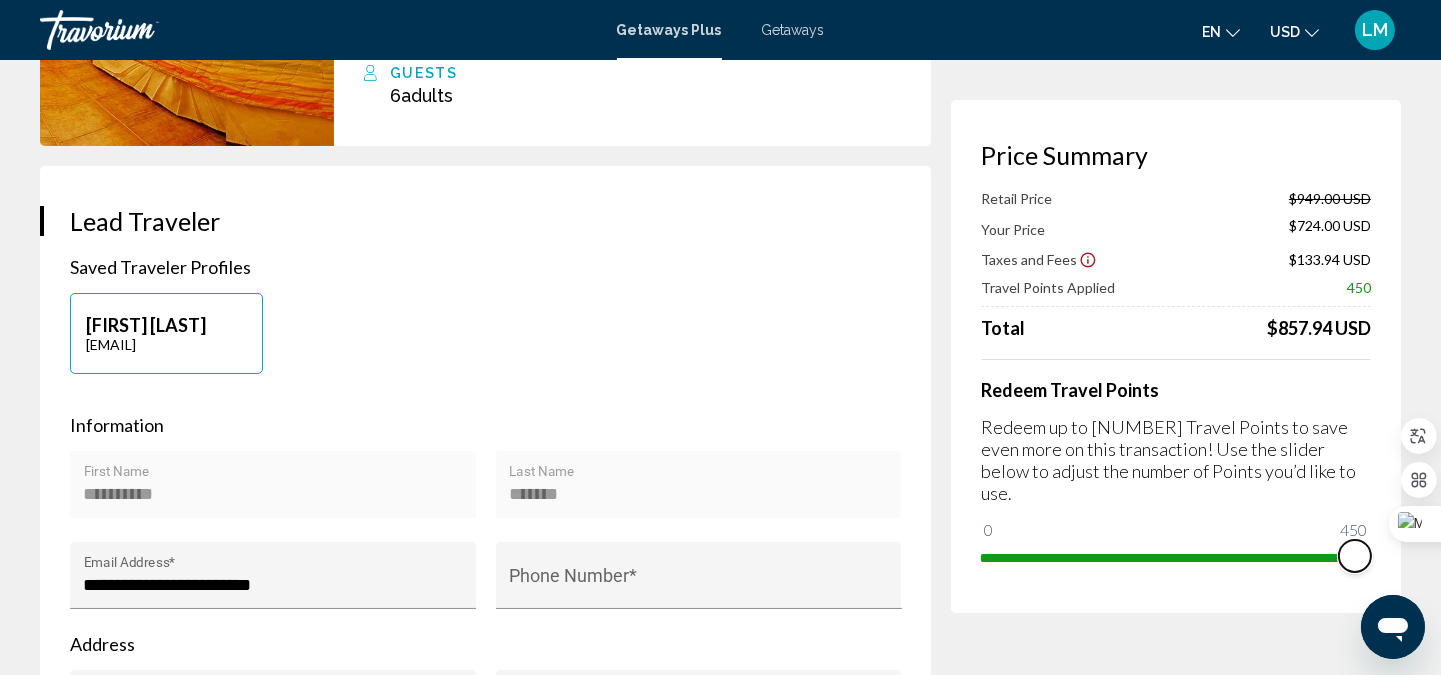 scroll, scrollTop: 0, scrollLeft: 0, axis: both 